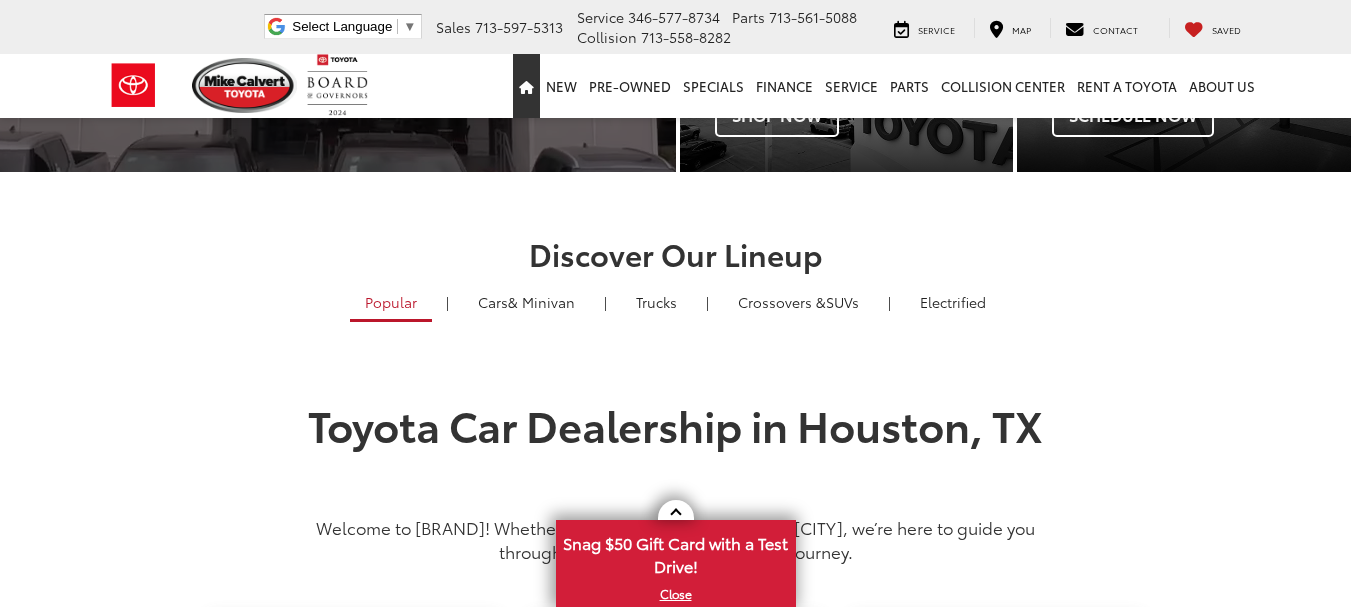 scroll, scrollTop: 400, scrollLeft: 0, axis: vertical 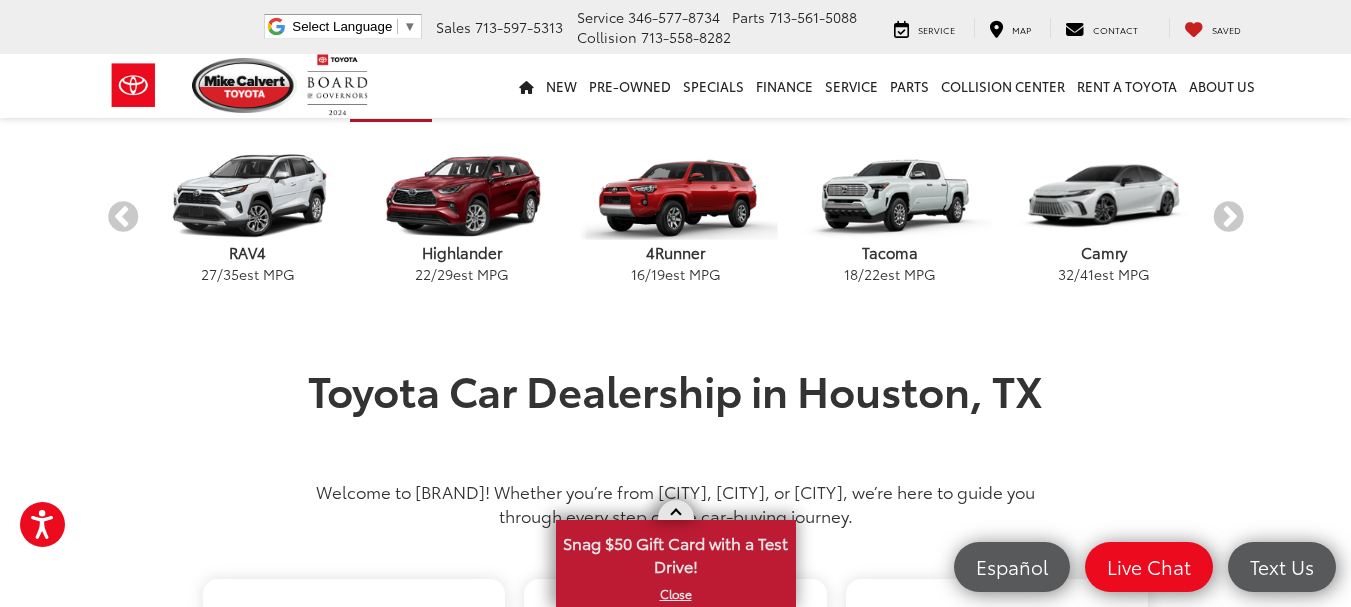 click on "Snag $50 Gift Card with a Test Drive!" at bounding box center [676, 552] 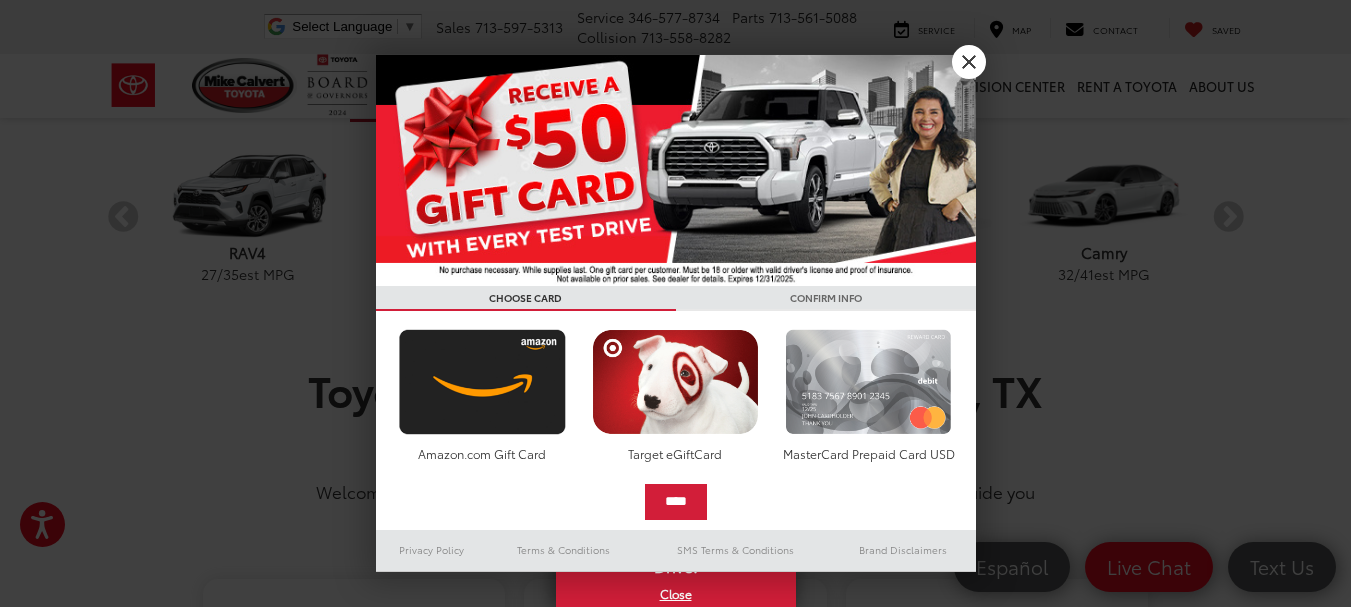 click at bounding box center (868, 382) 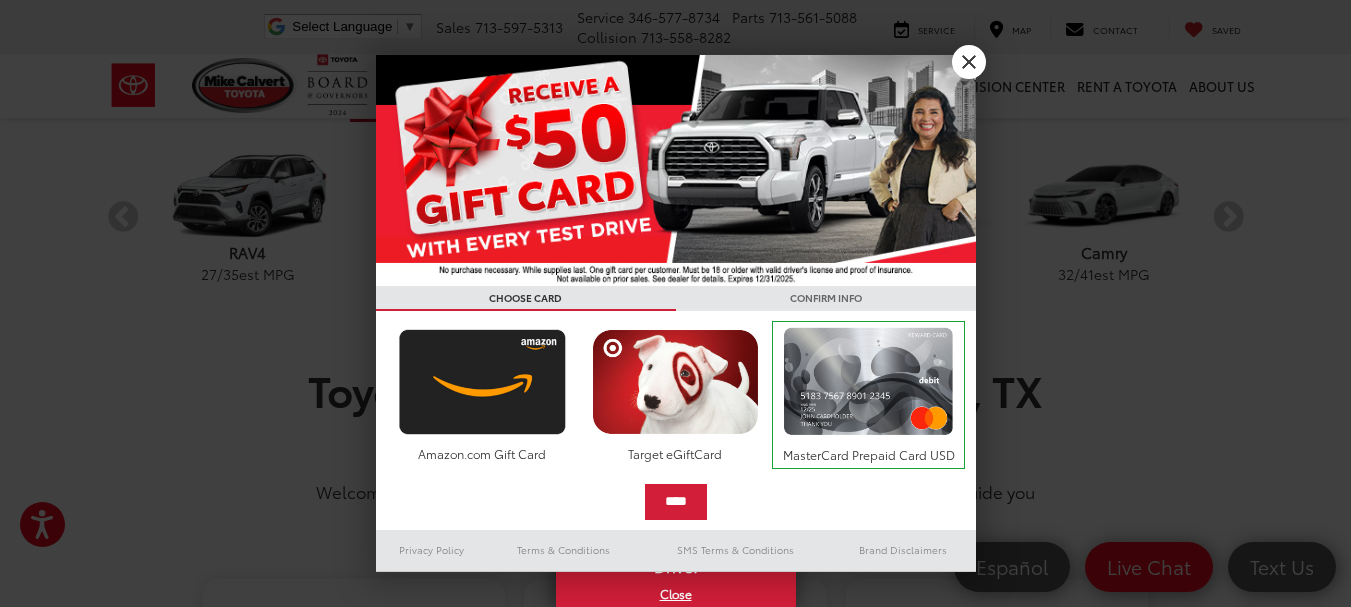 click on "****" at bounding box center (676, 502) 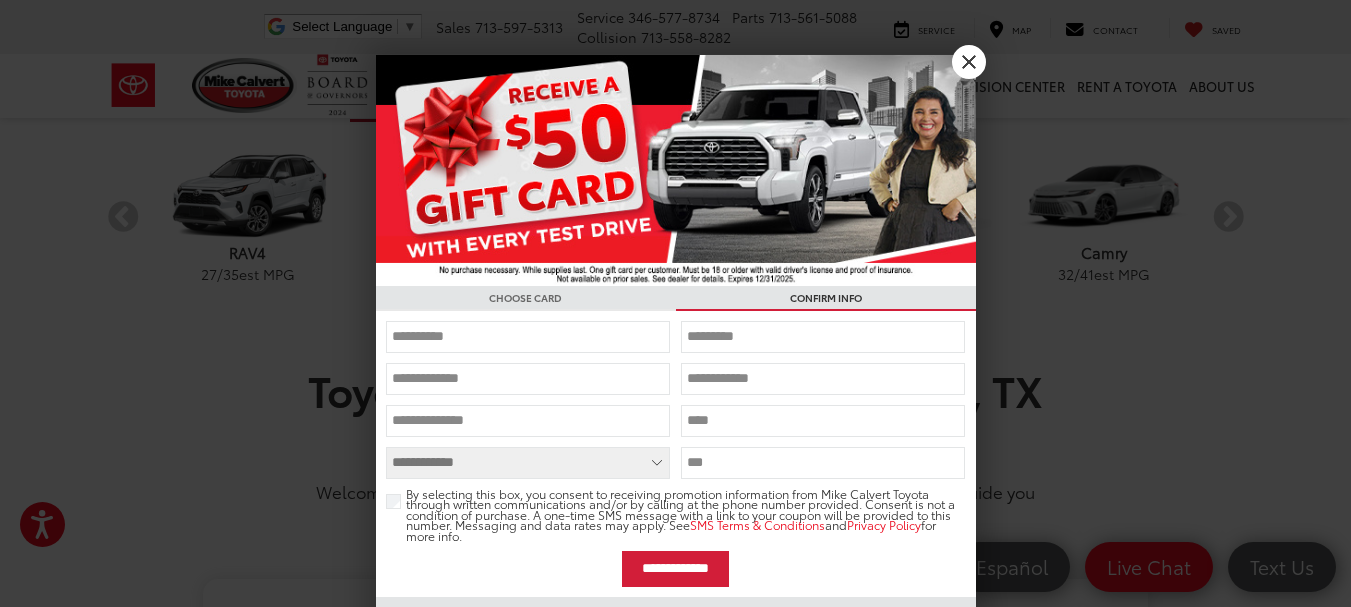 click at bounding box center [528, 337] 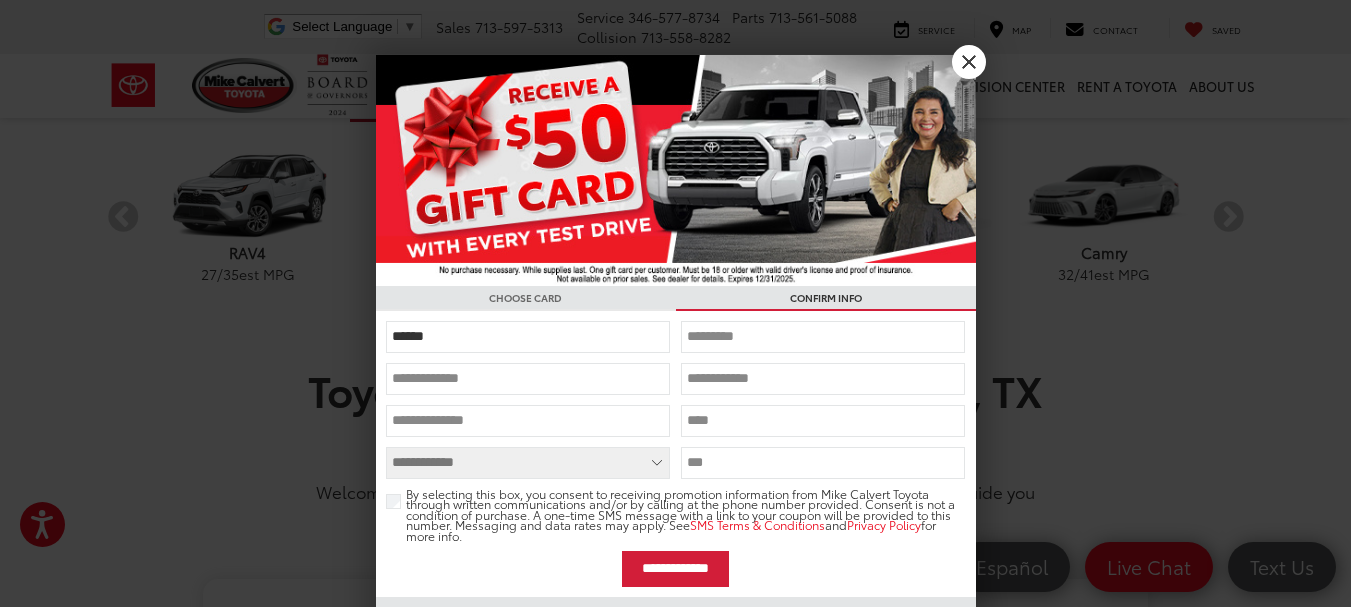 type on "******" 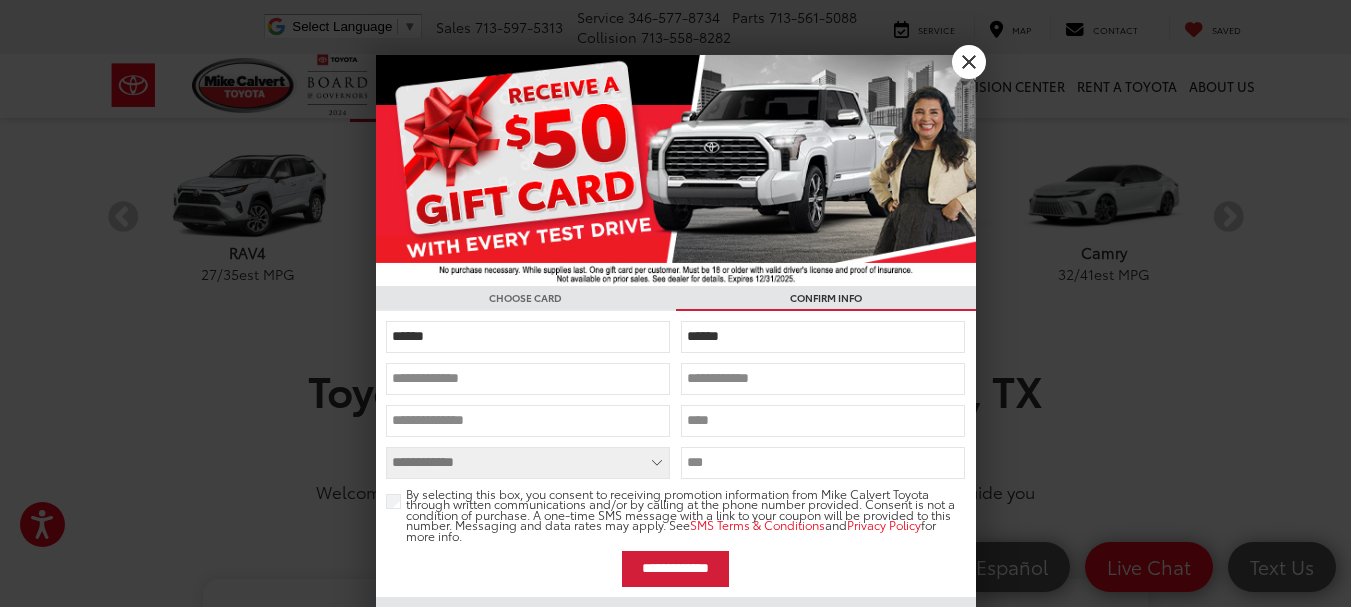 type on "******" 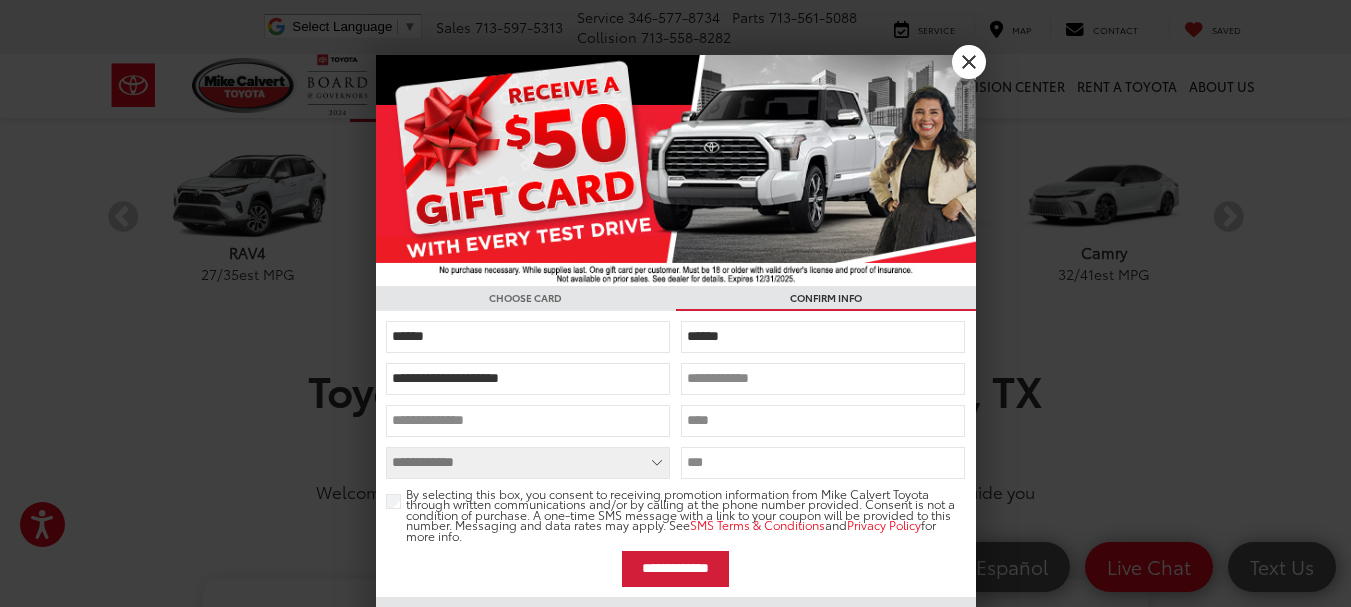 type on "**********" 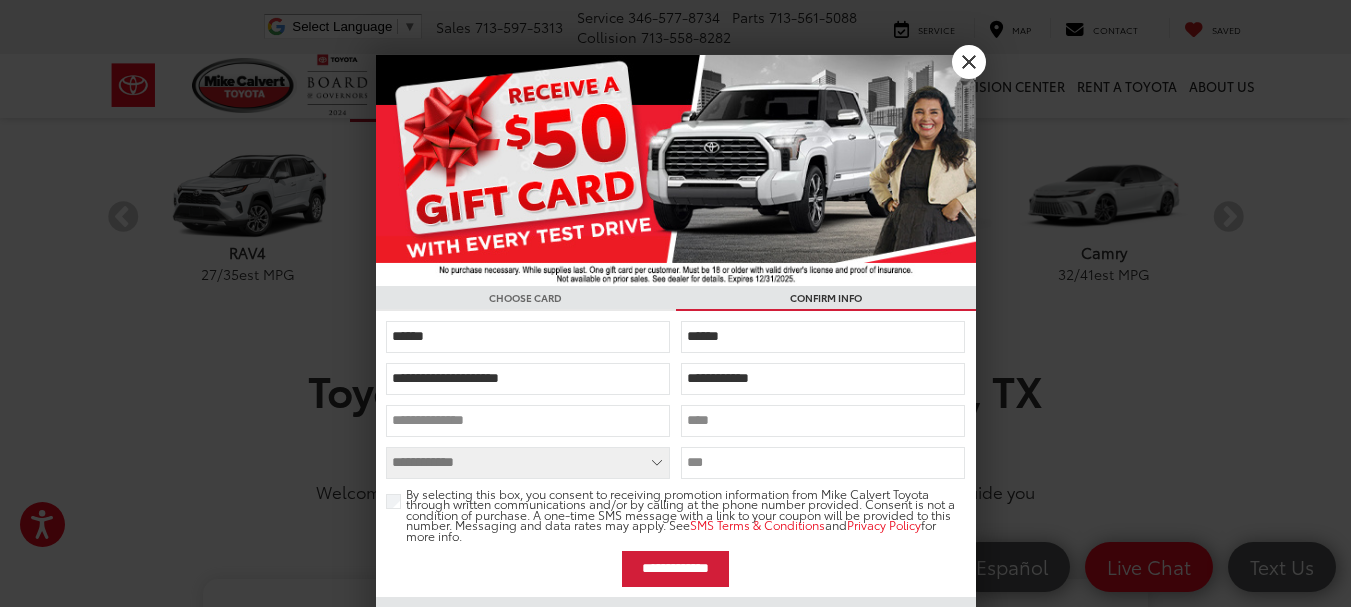 type on "**********" 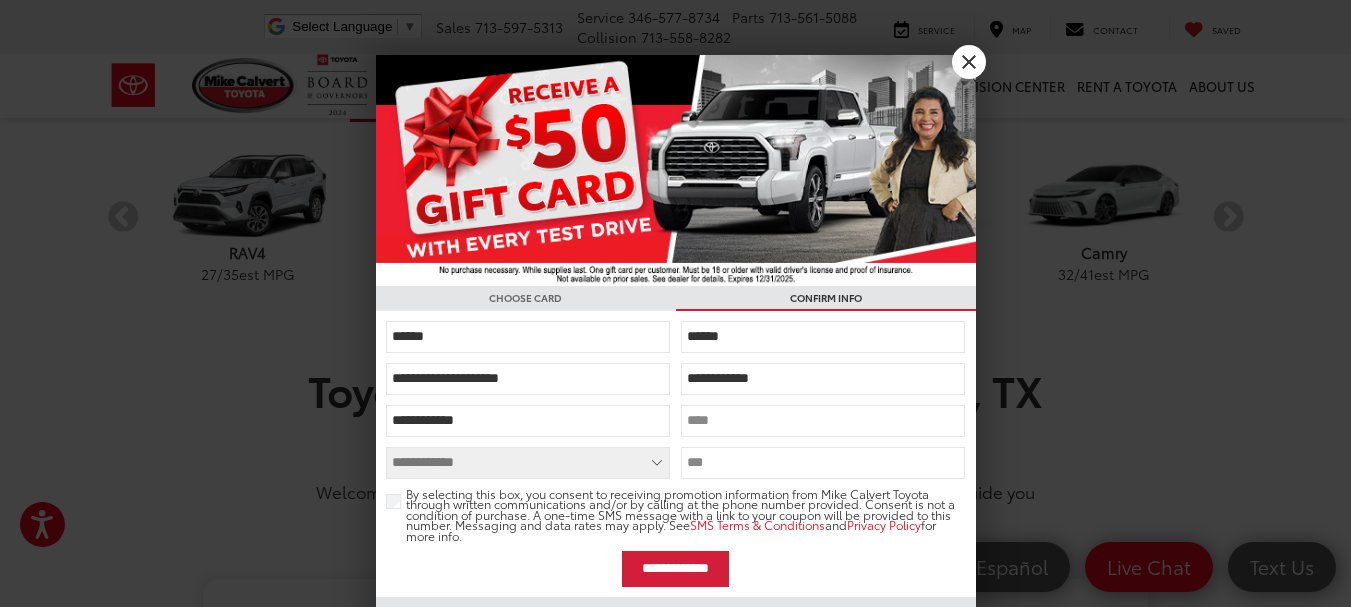 type on "**********" 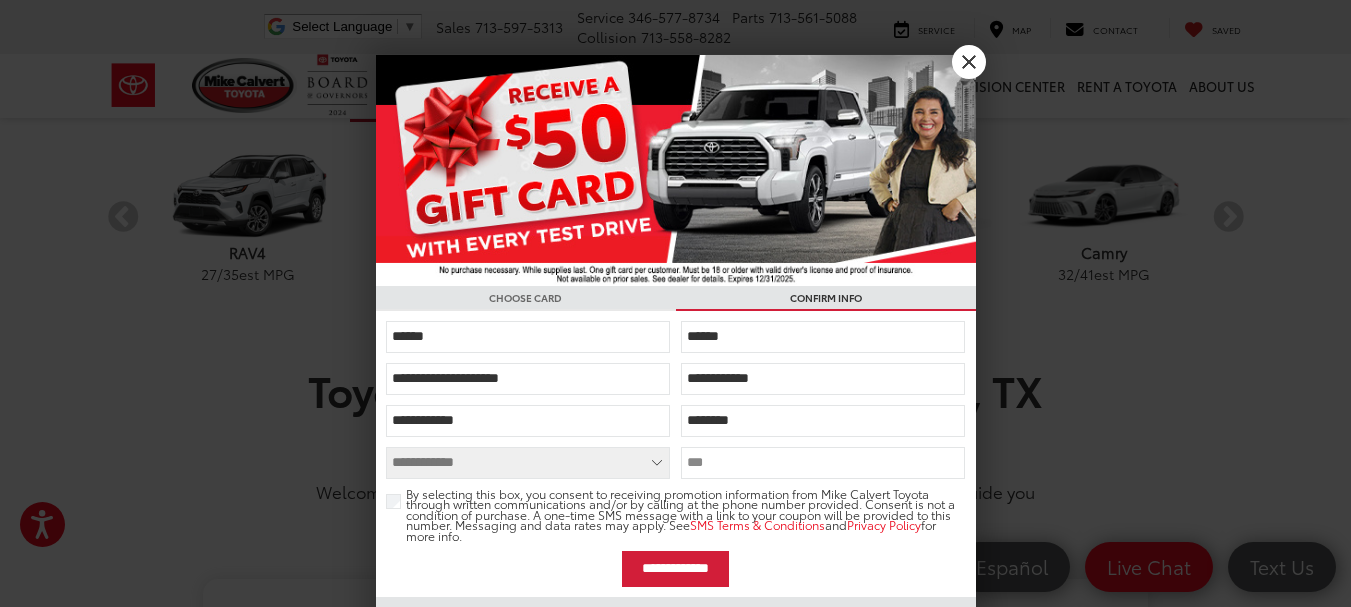 type on "*******" 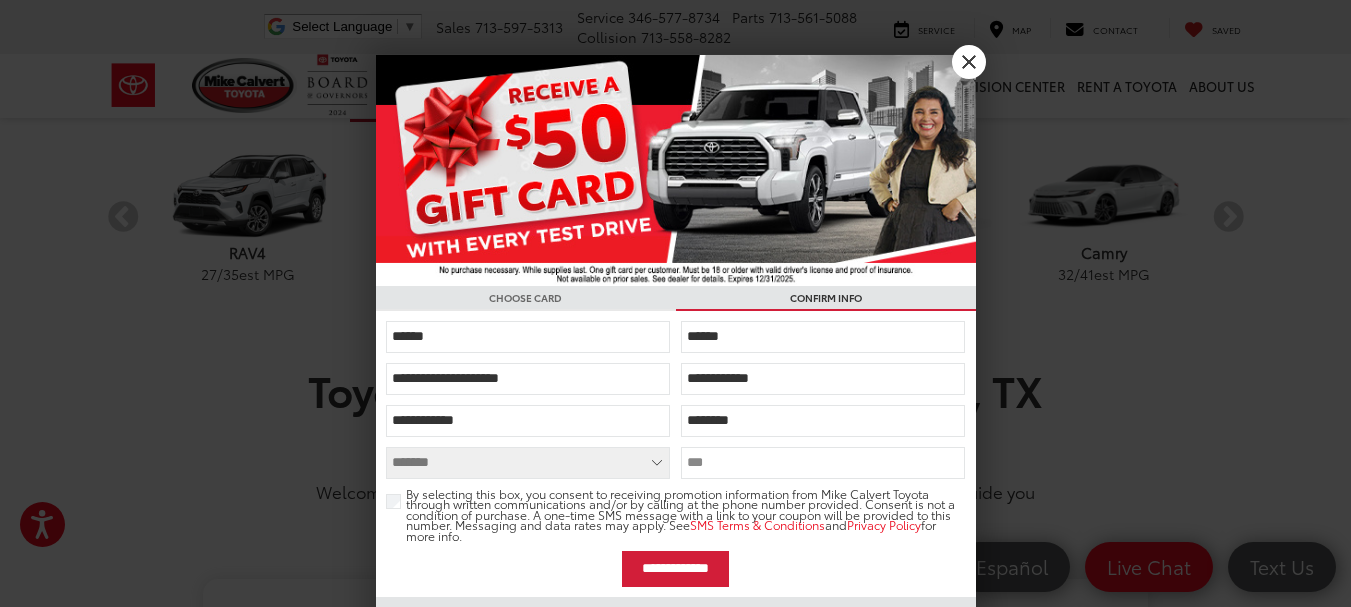 select on "**" 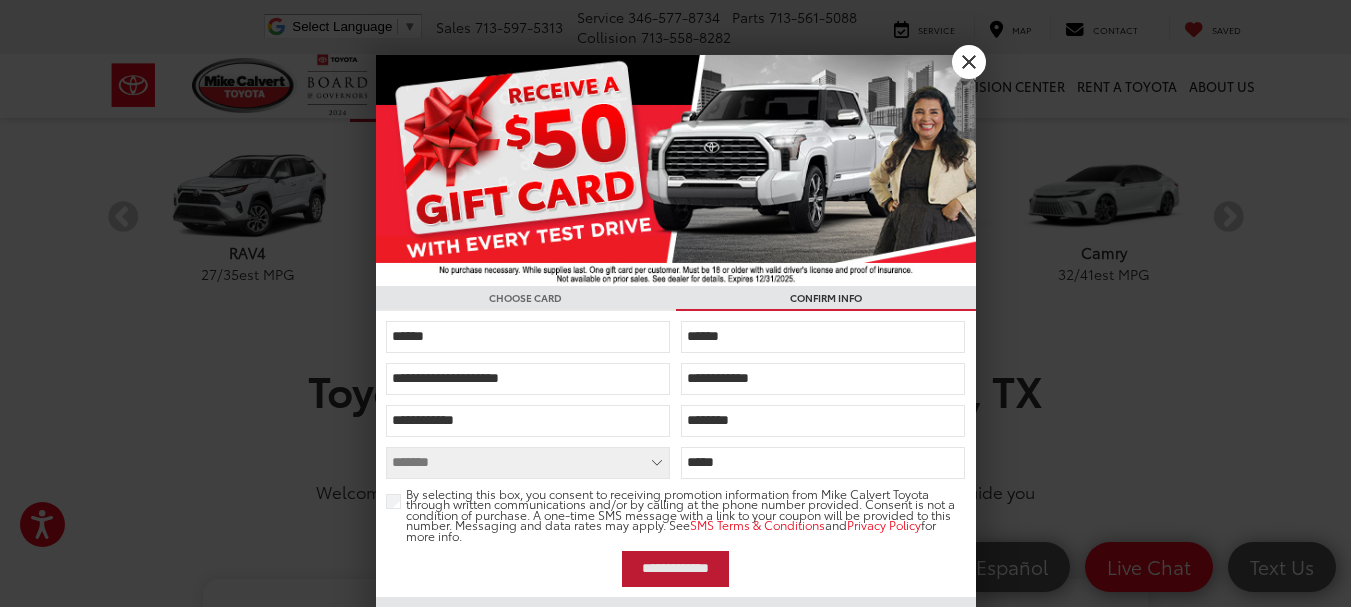 type on "*****" 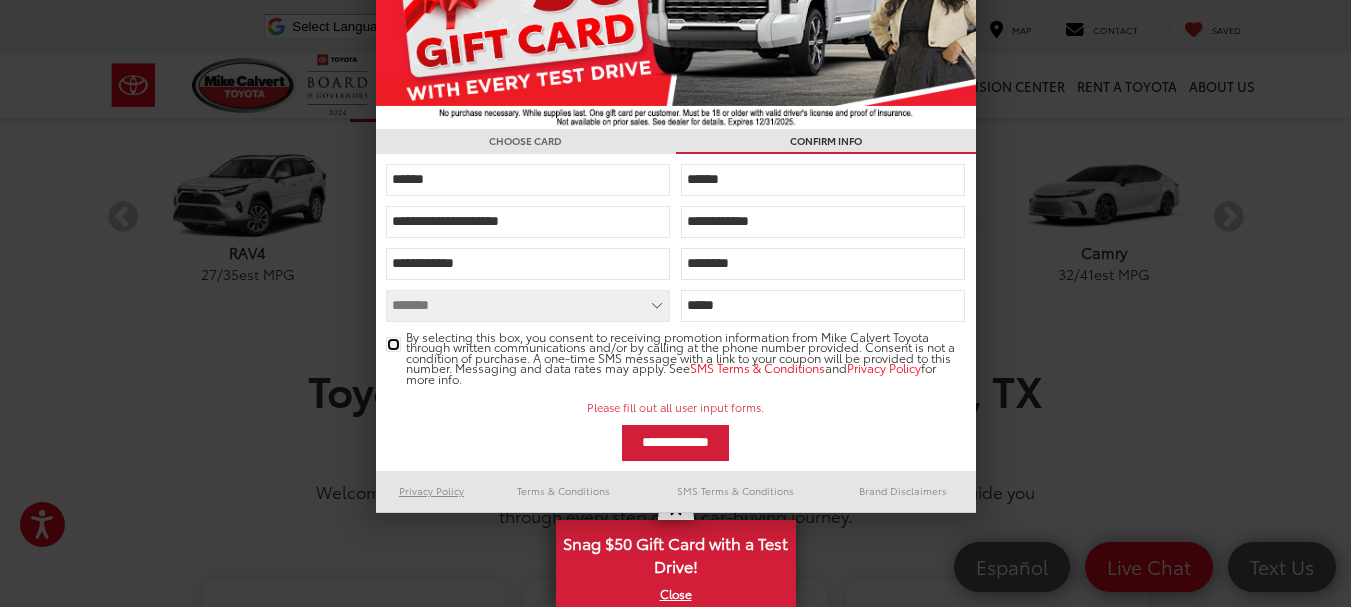scroll, scrollTop: 163, scrollLeft: 0, axis: vertical 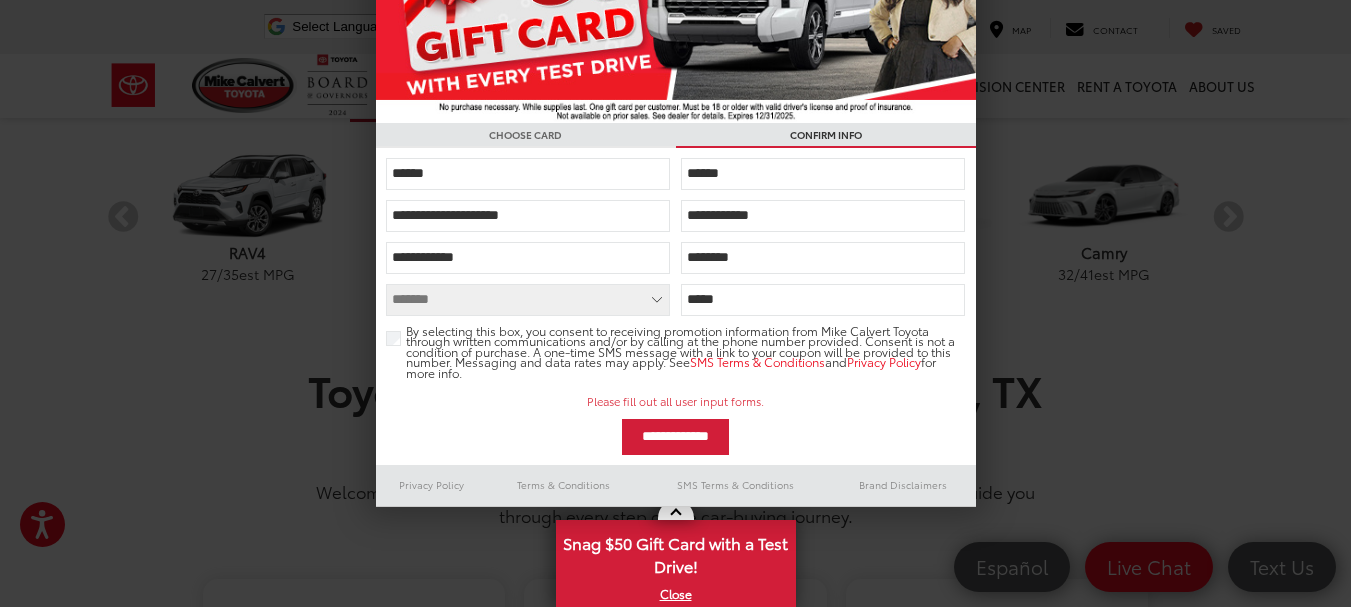 click on "**********" at bounding box center [675, 437] 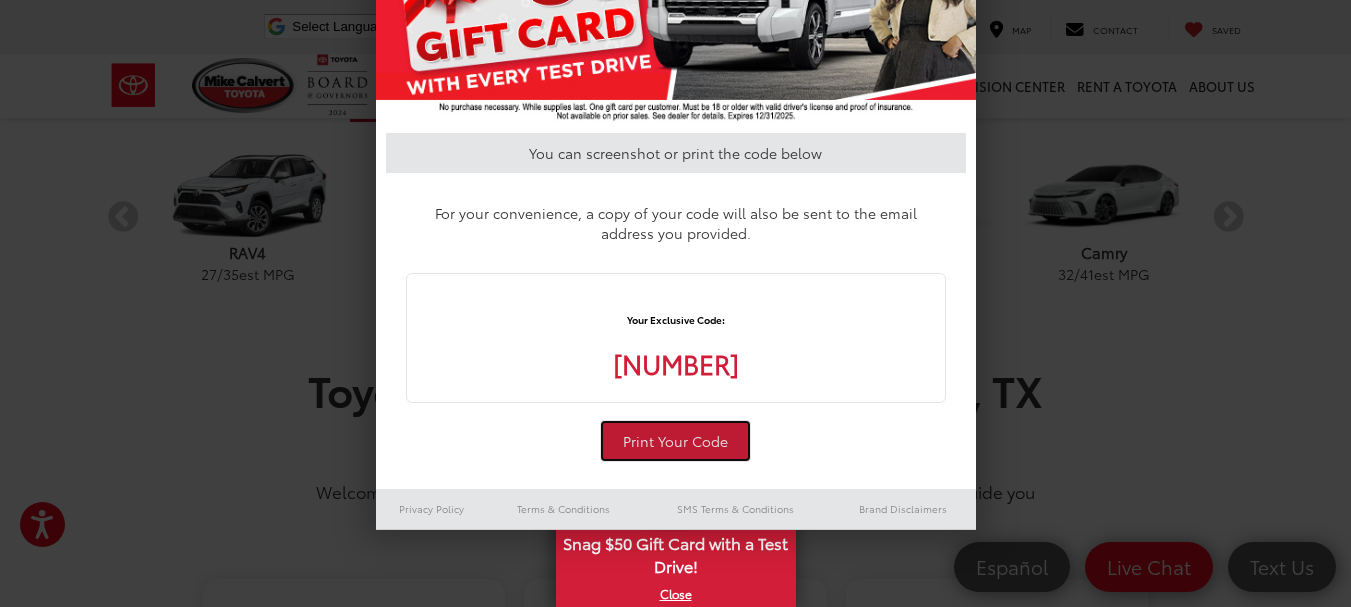 click on "Print Your Code" at bounding box center (675, 441) 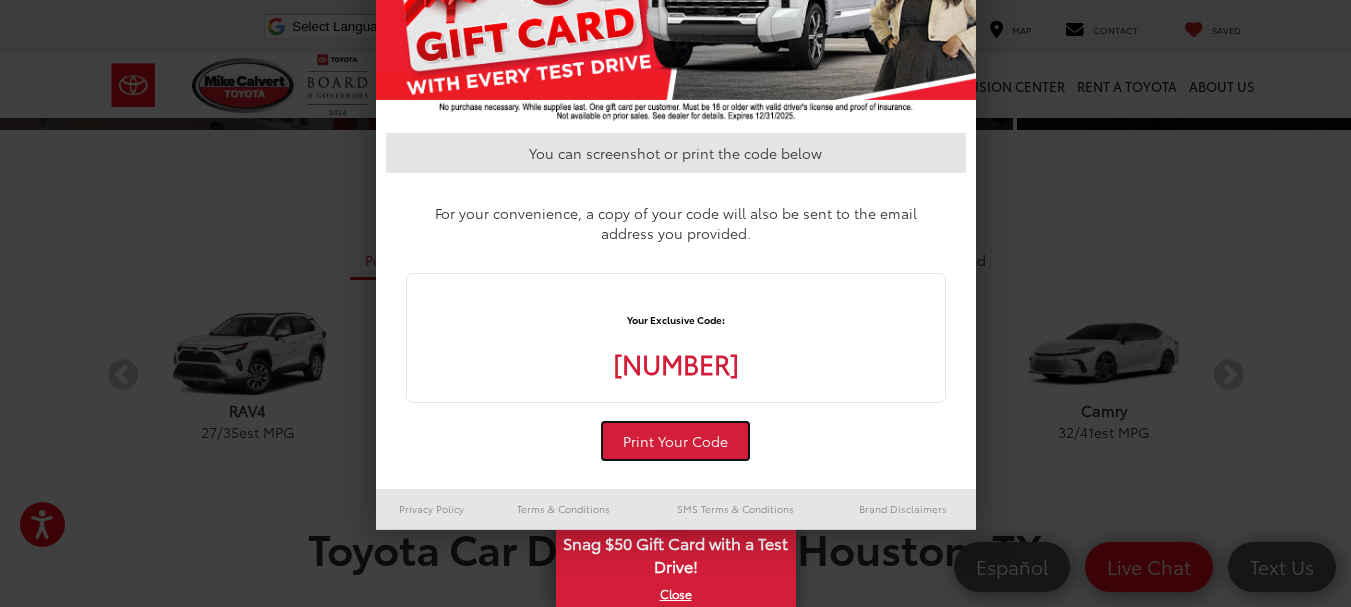 scroll, scrollTop: 200, scrollLeft: 0, axis: vertical 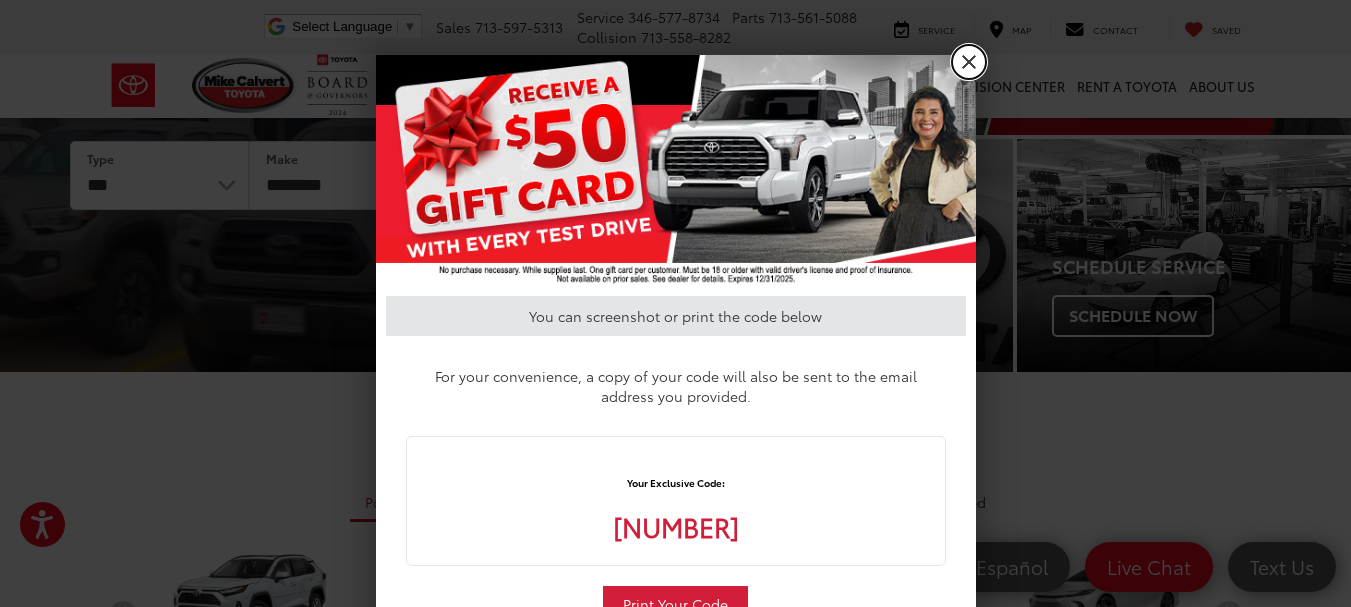 click on "X" at bounding box center [969, 62] 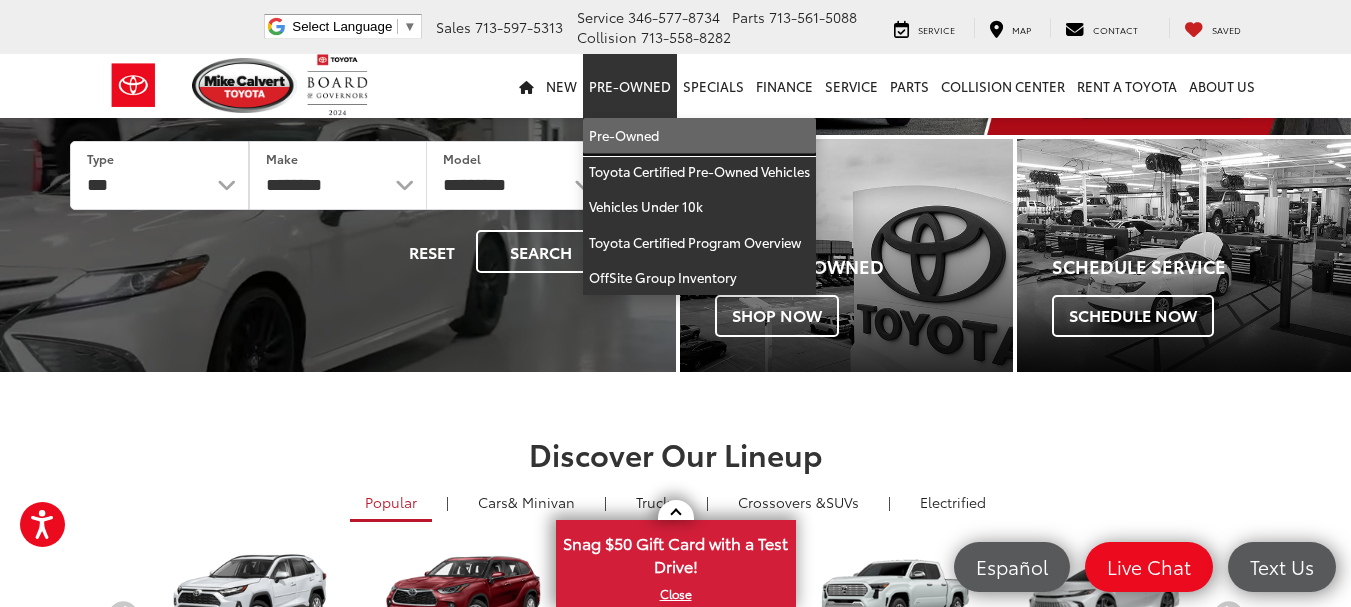 click on "Pre-Owned" at bounding box center (699, 136) 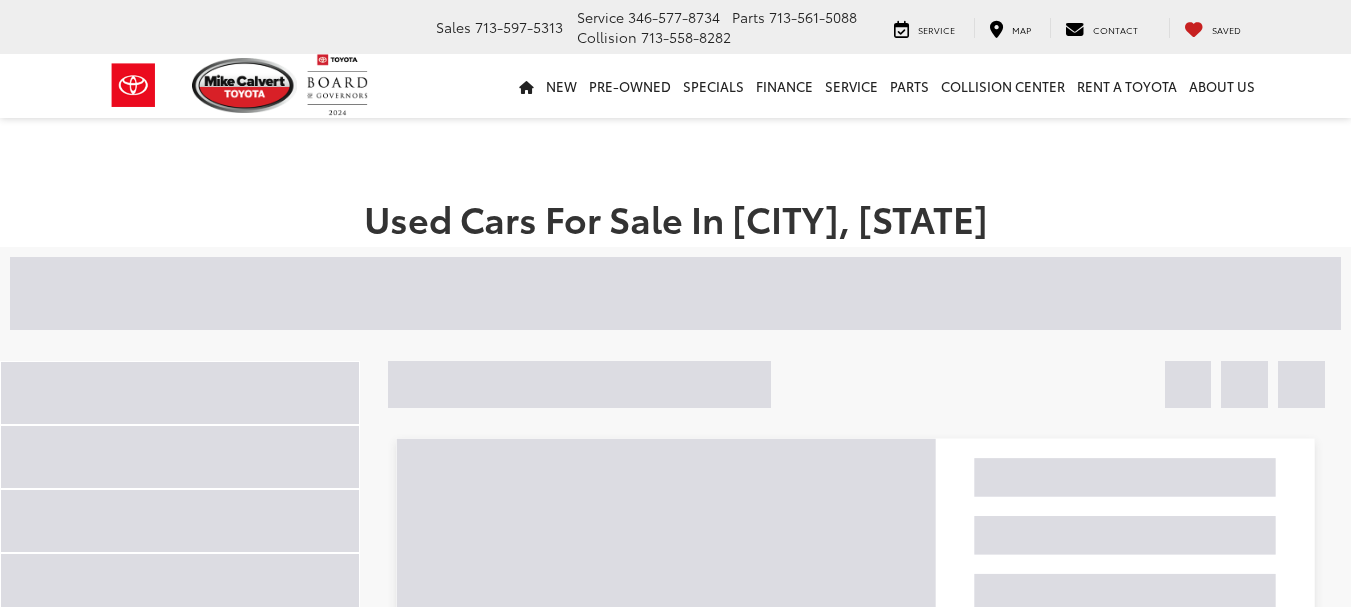 scroll, scrollTop: 0, scrollLeft: 0, axis: both 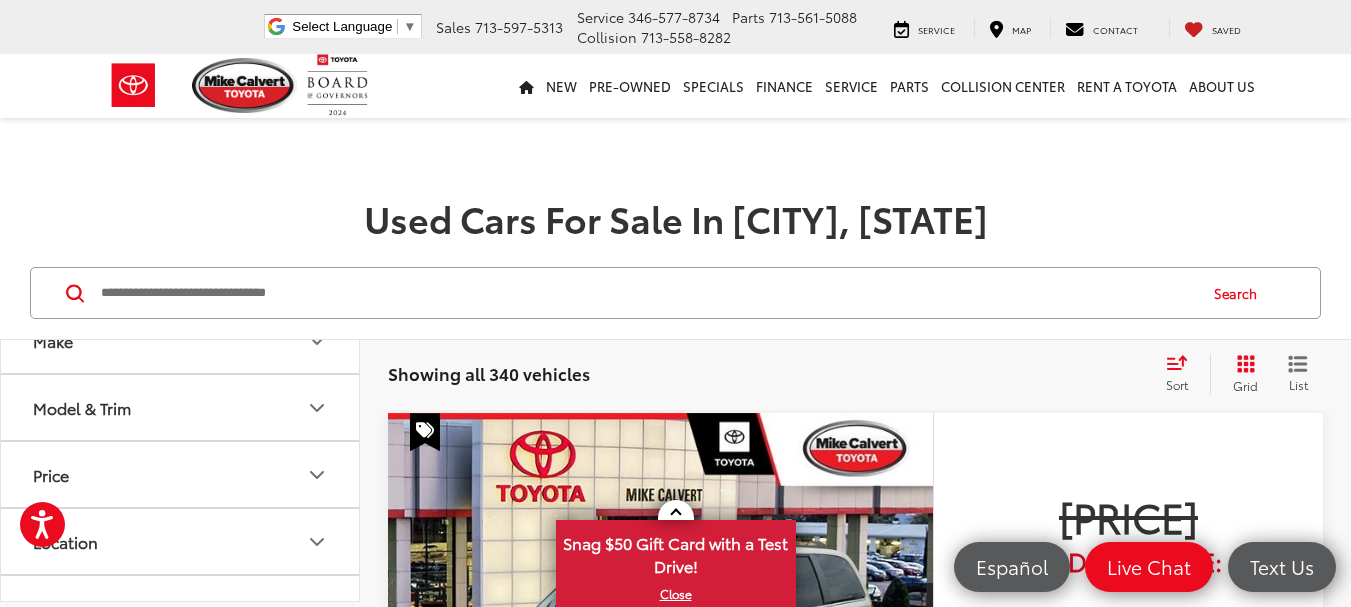 click on "Make" at bounding box center [181, 340] 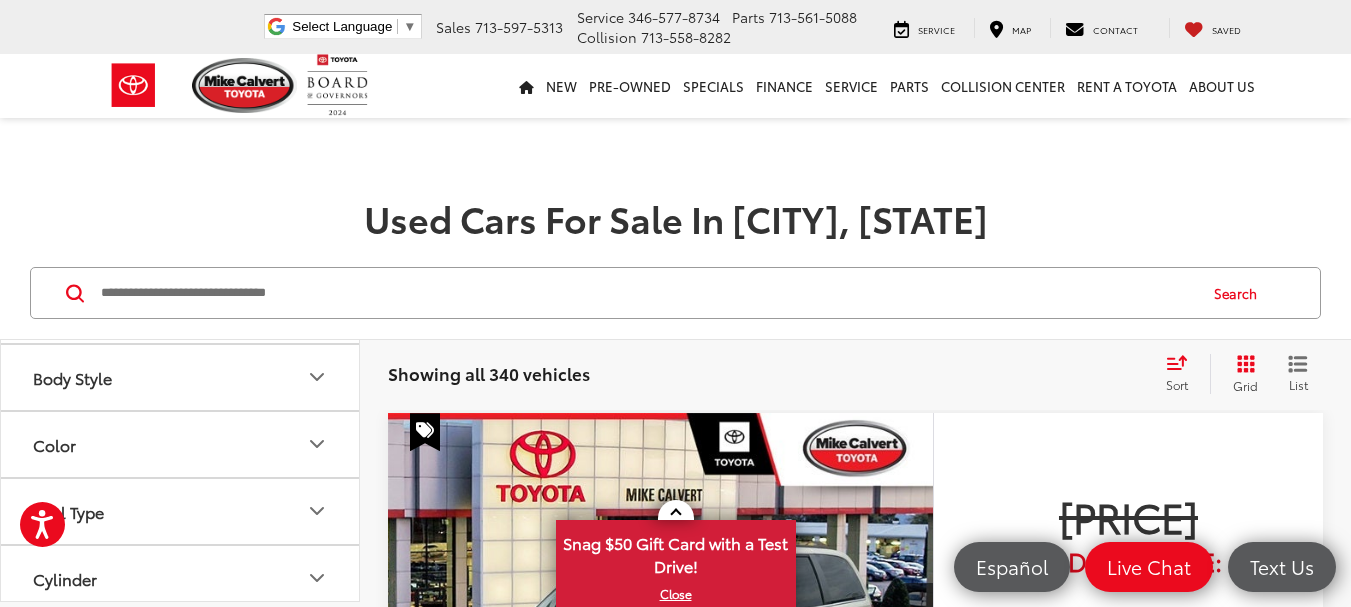 scroll, scrollTop: 900, scrollLeft: 0, axis: vertical 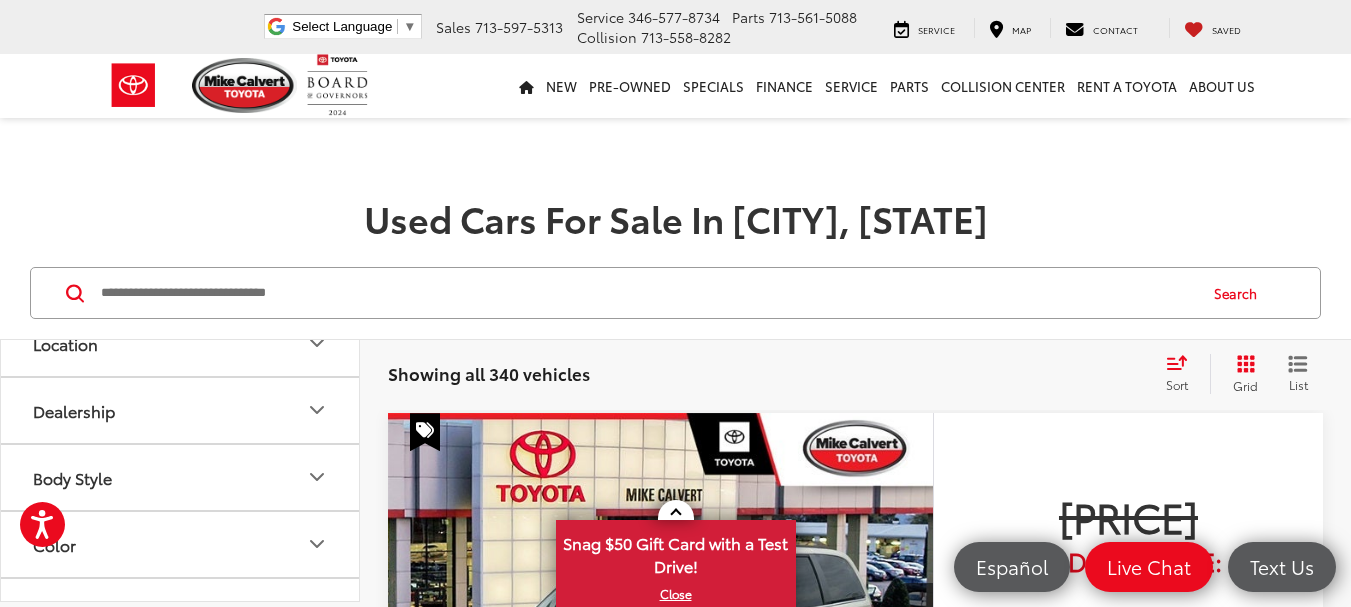 click at bounding box center (180, 45) 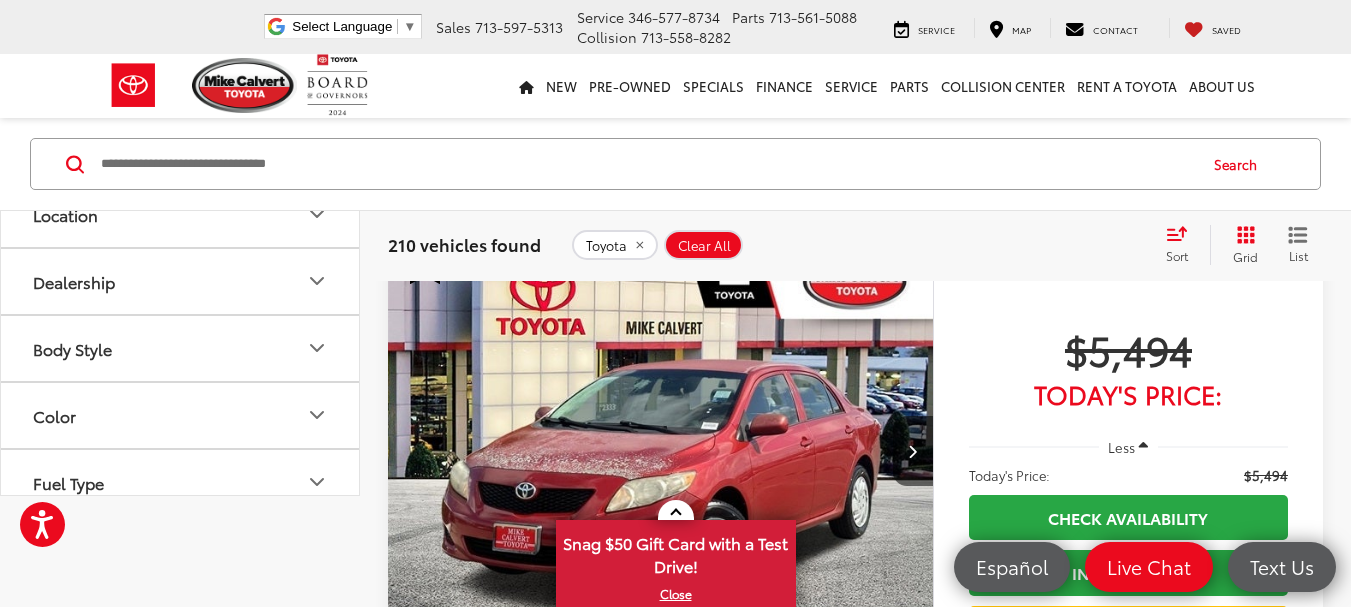 scroll, scrollTop: 300, scrollLeft: 0, axis: vertical 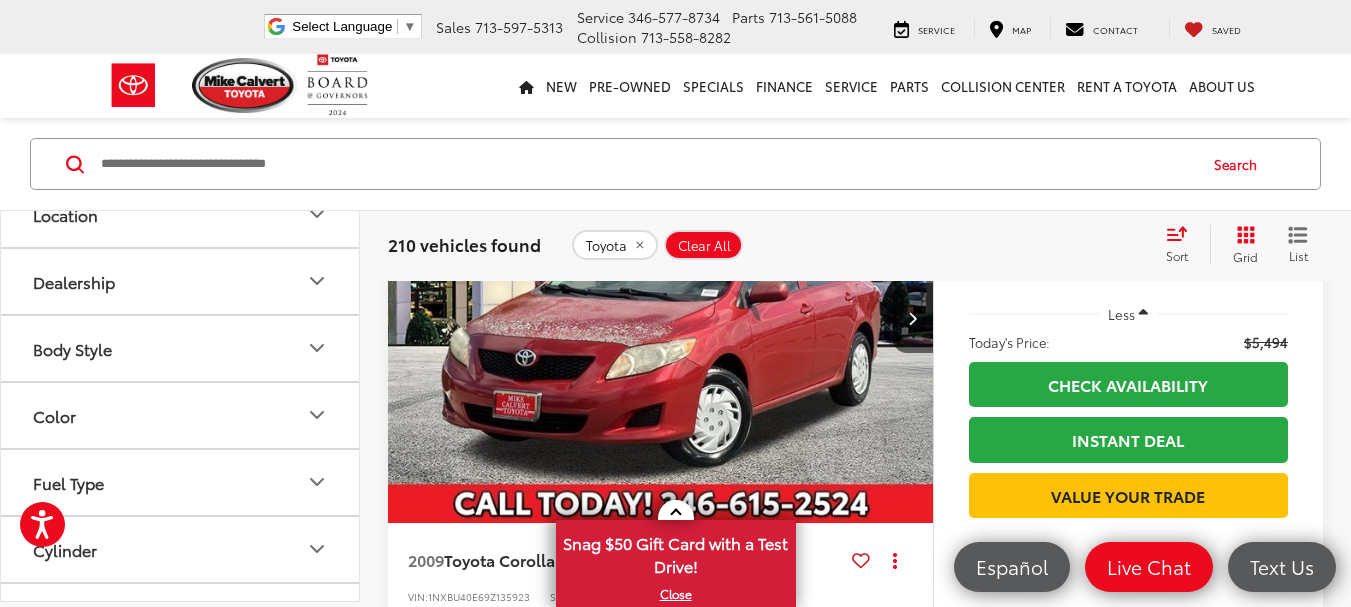click on "Model & Trim" at bounding box center [181, 80] 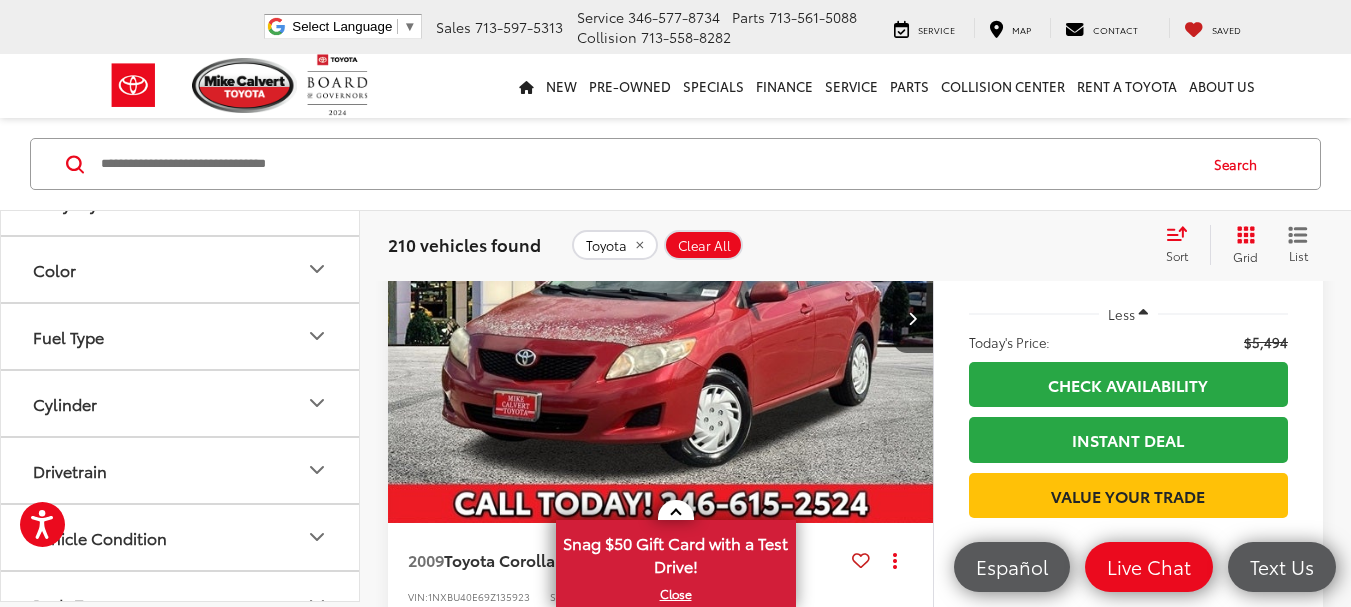 scroll, scrollTop: 1800, scrollLeft: 0, axis: vertical 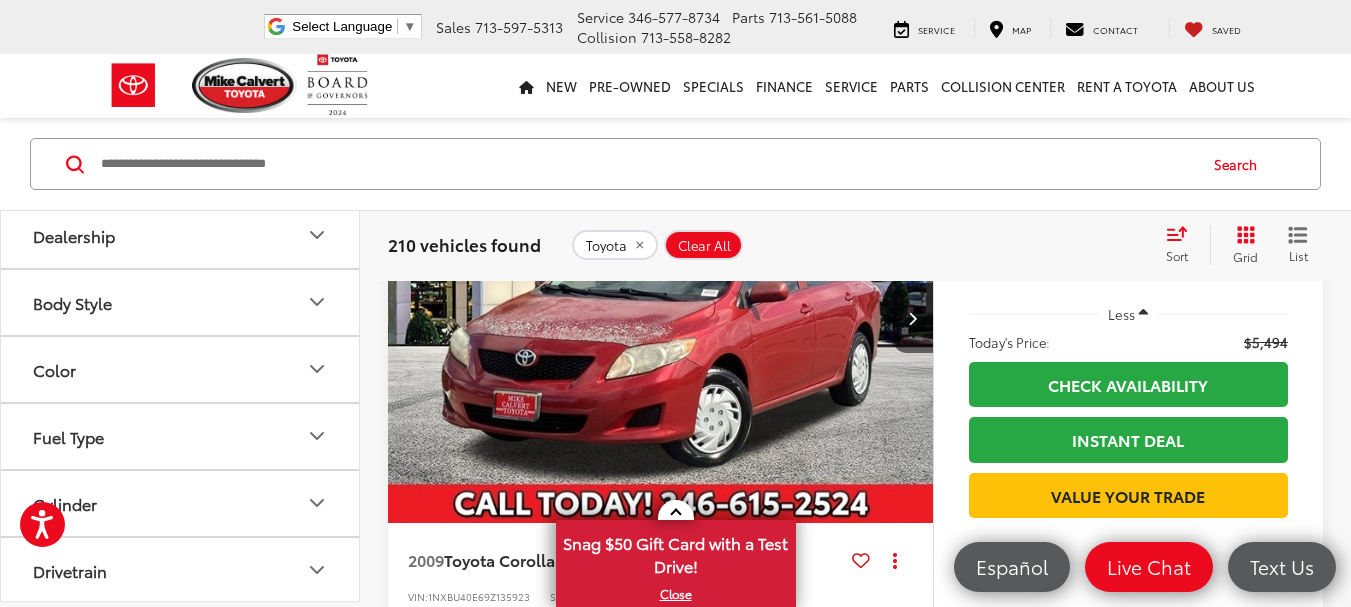 click on "Tacoma (20)" at bounding box center [180, -91] 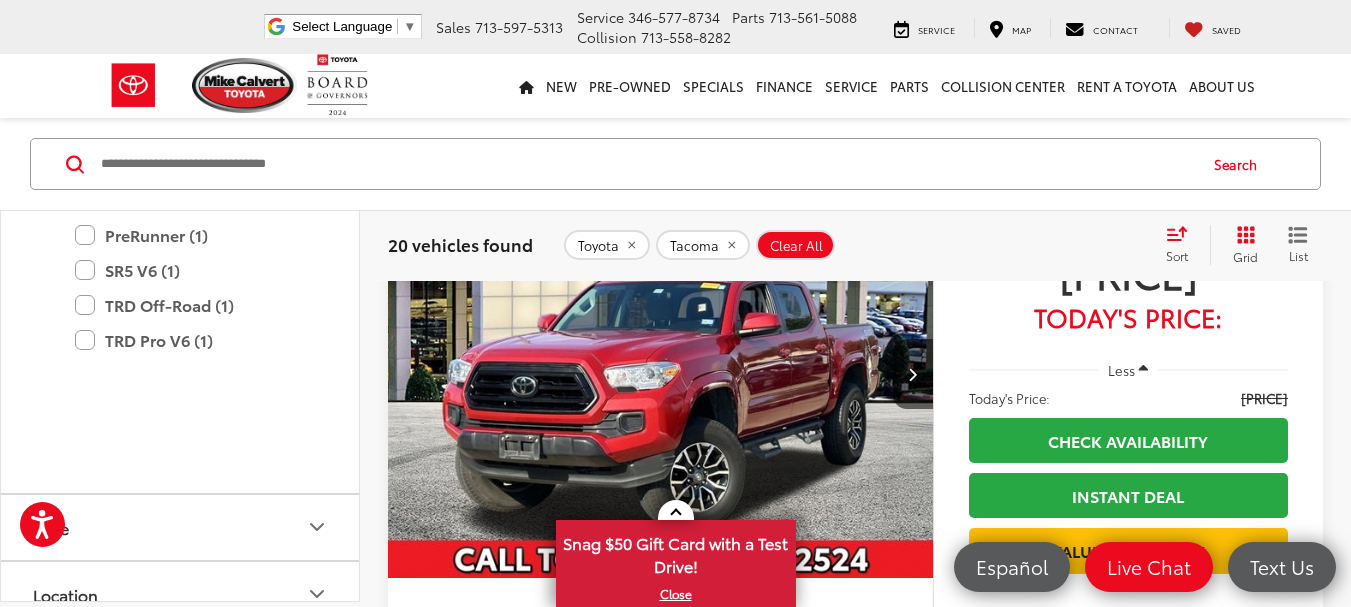 scroll, scrollTop: 1829, scrollLeft: 0, axis: vertical 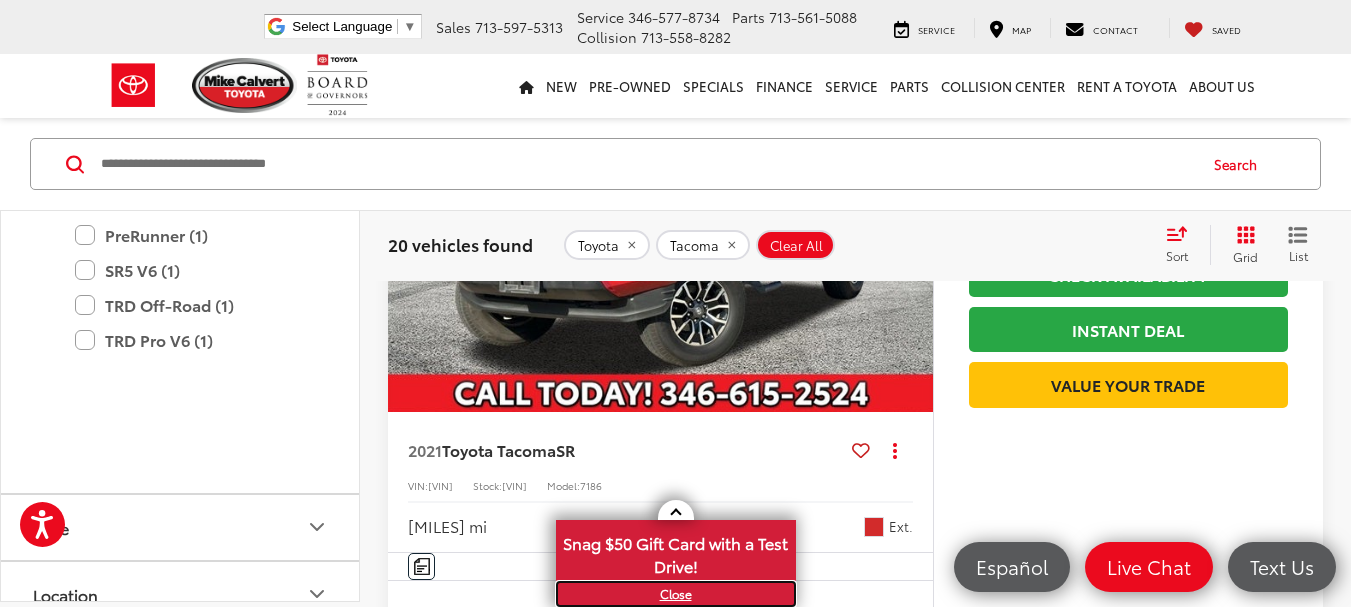 click on "X" at bounding box center (676, 594) 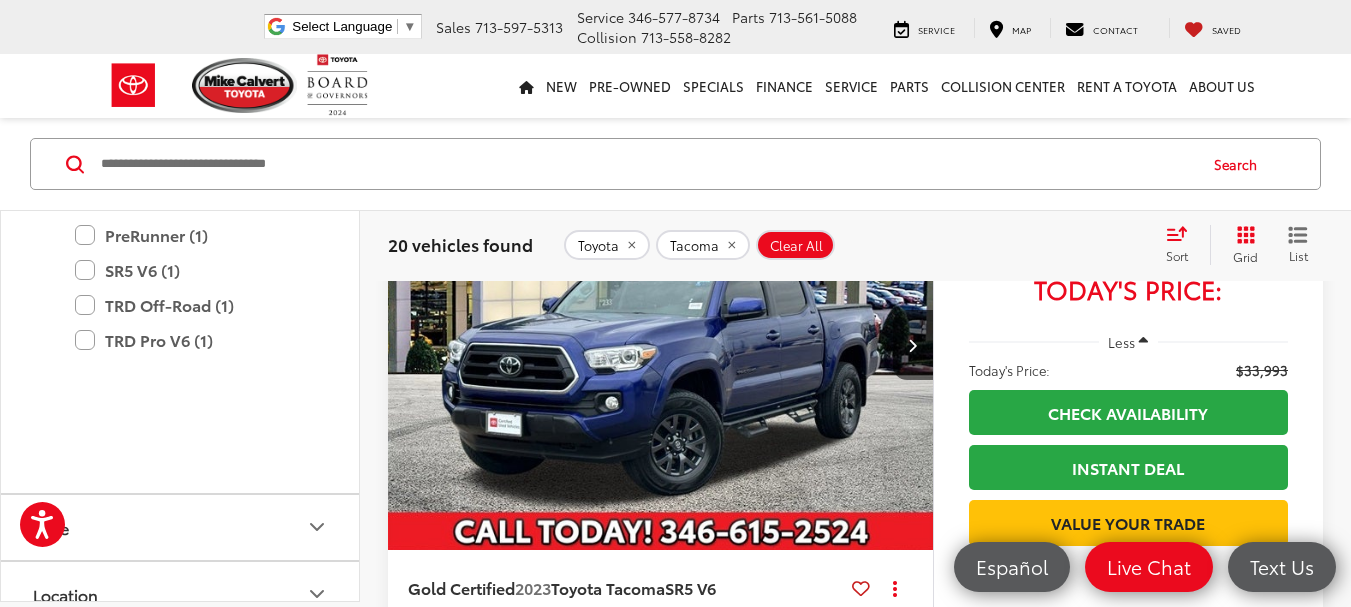 scroll, scrollTop: 3629, scrollLeft: 0, axis: vertical 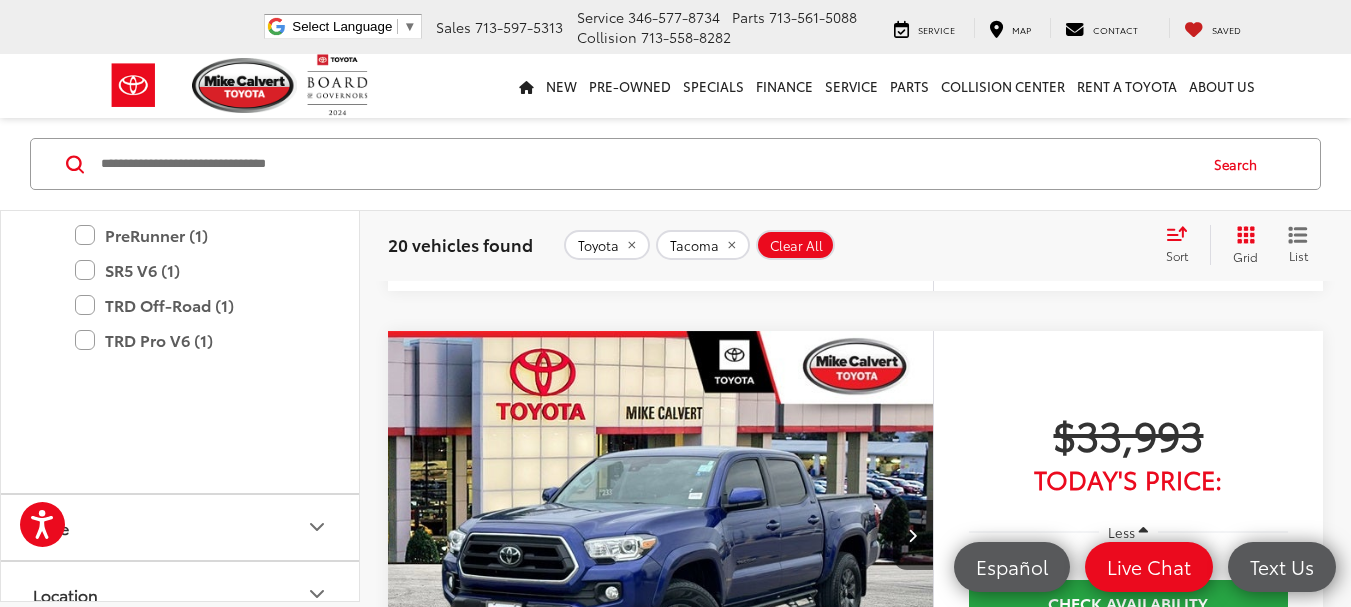 click at bounding box center (661, 536) 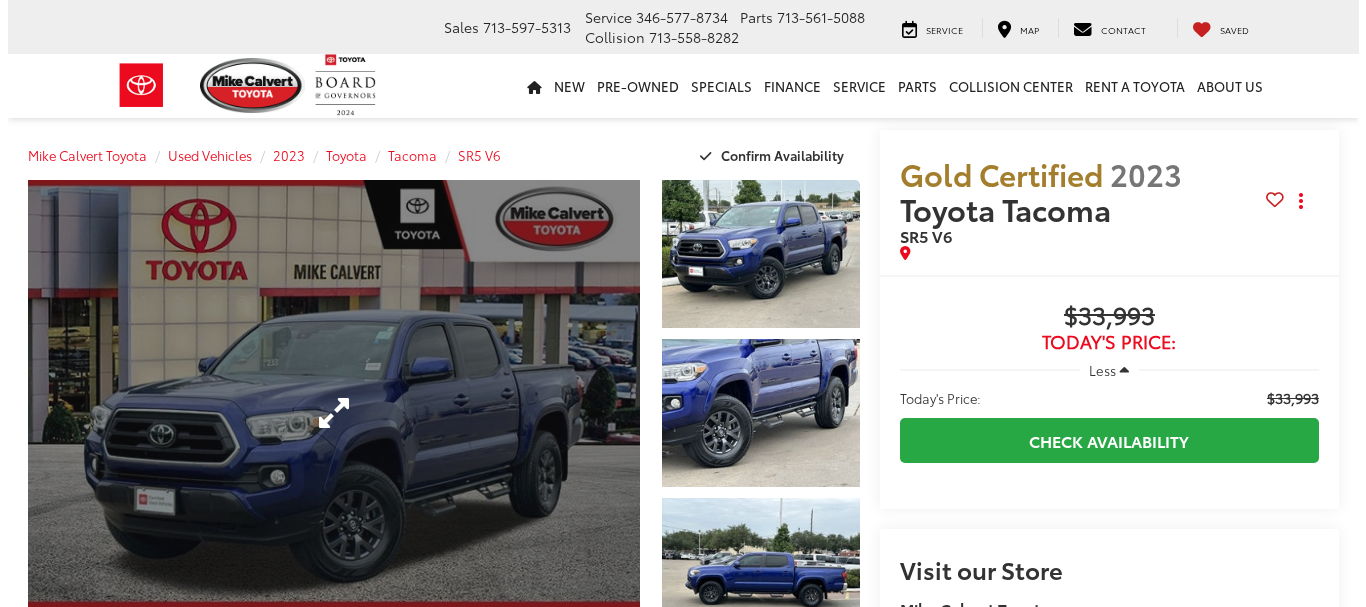 scroll, scrollTop: 0, scrollLeft: 0, axis: both 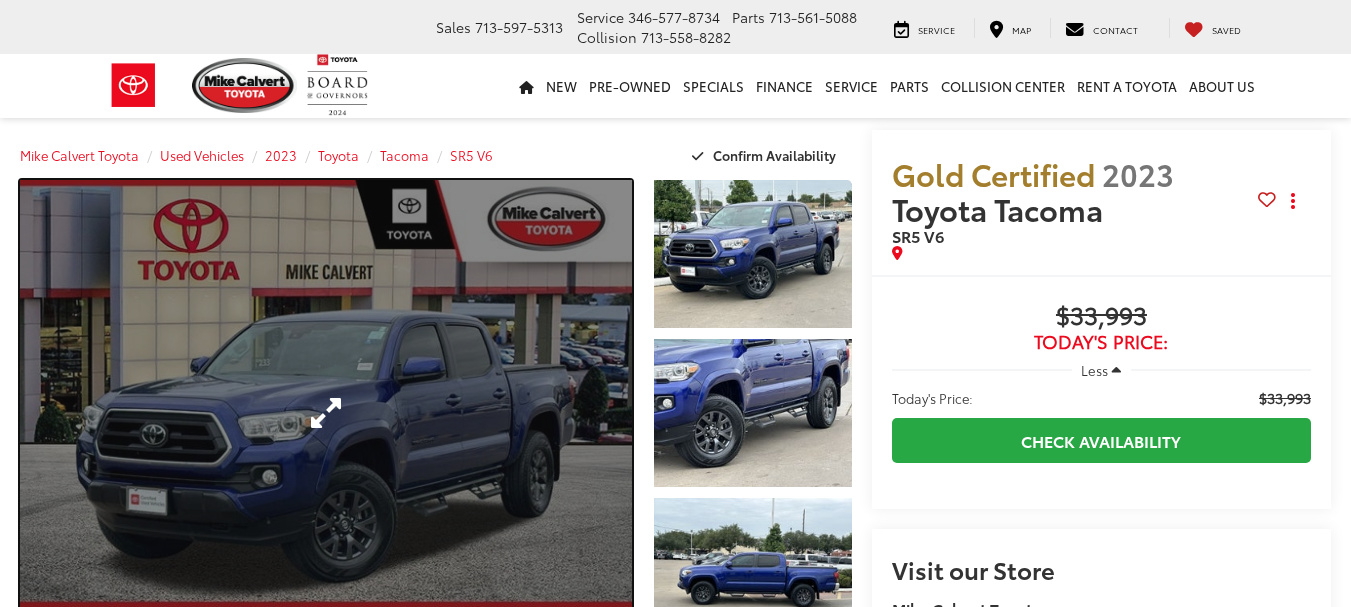 click at bounding box center (326, 413) 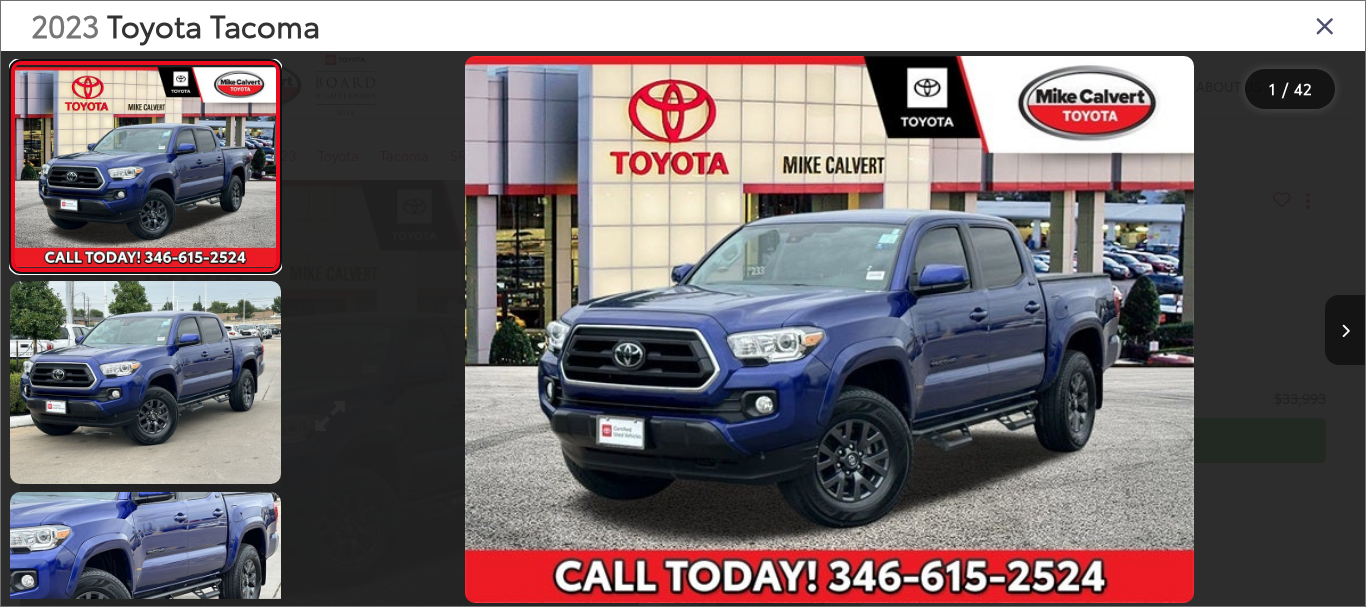scroll, scrollTop: 0, scrollLeft: 0, axis: both 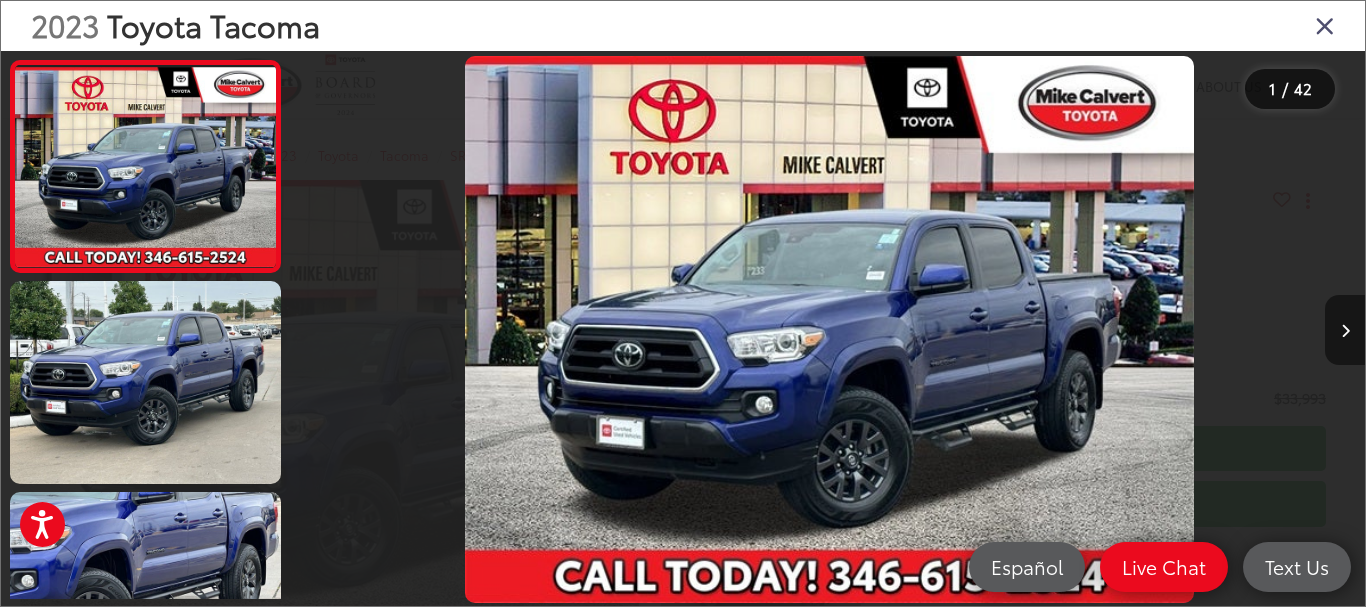 click at bounding box center (1345, 330) 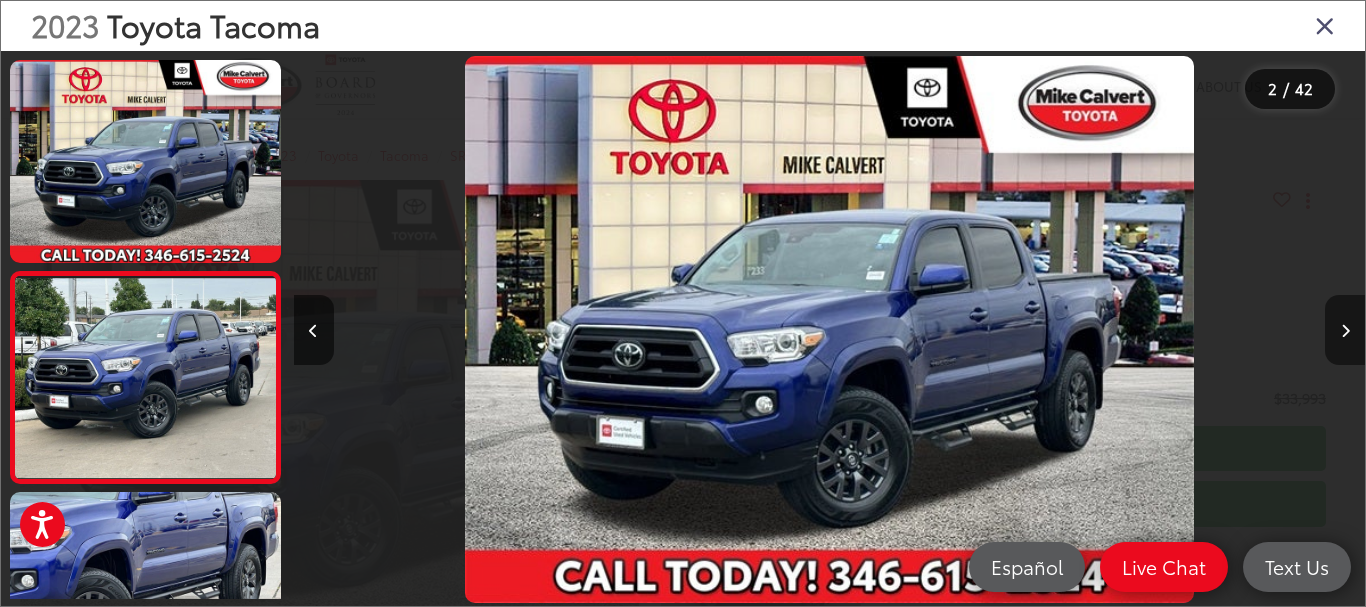 scroll, scrollTop: 0, scrollLeft: 253, axis: horizontal 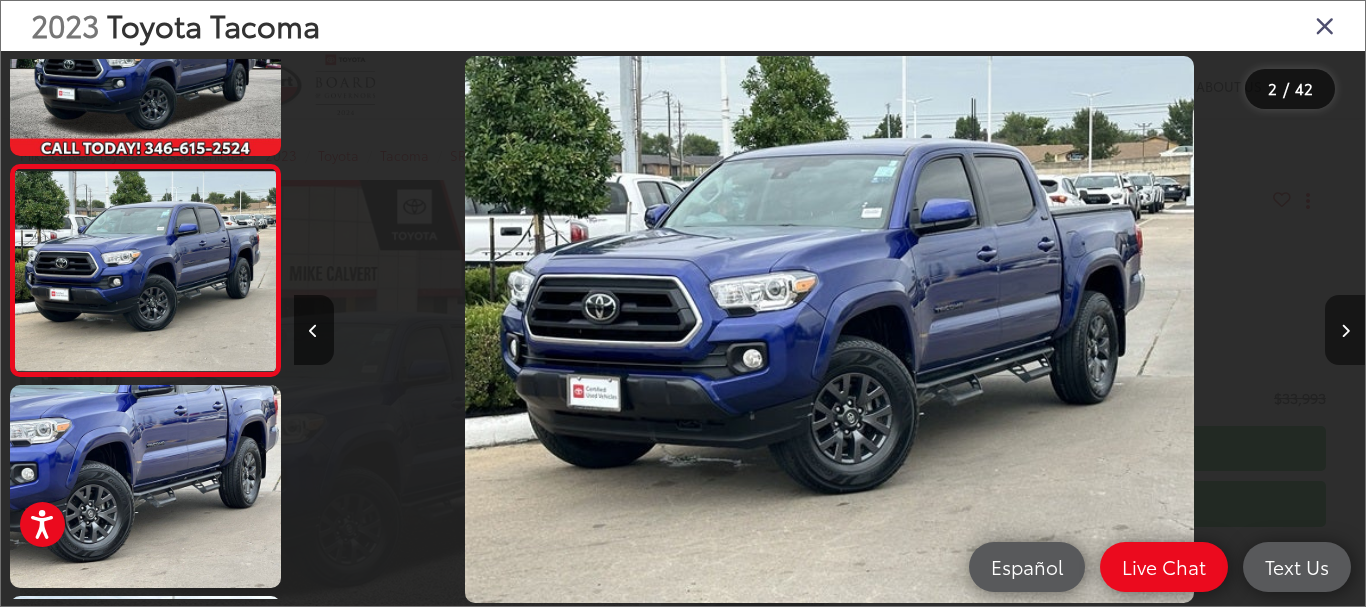 click at bounding box center [1345, 331] 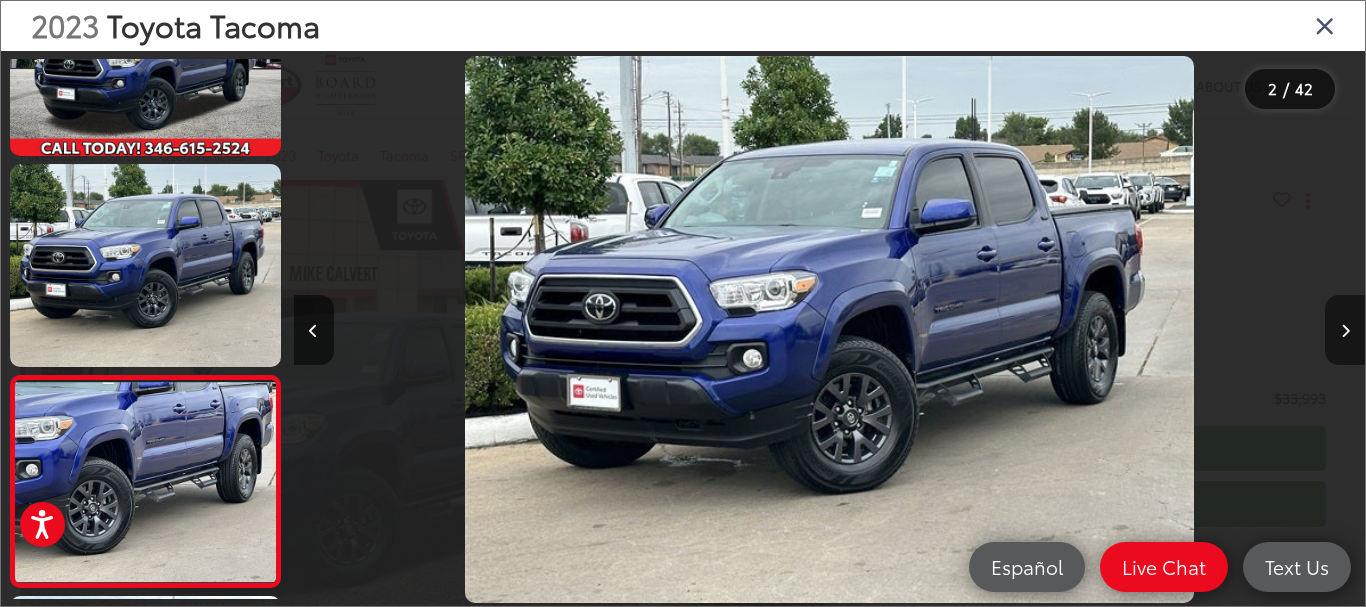 scroll, scrollTop: 0, scrollLeft: 1172, axis: horizontal 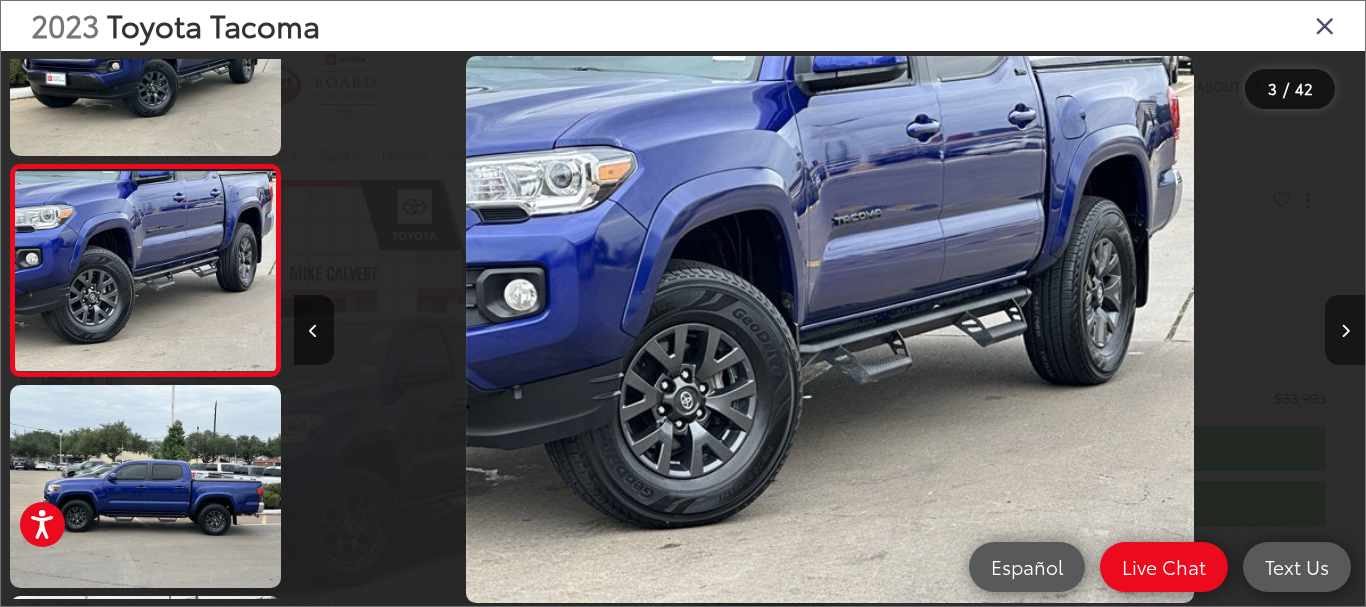 click at bounding box center [1345, 331] 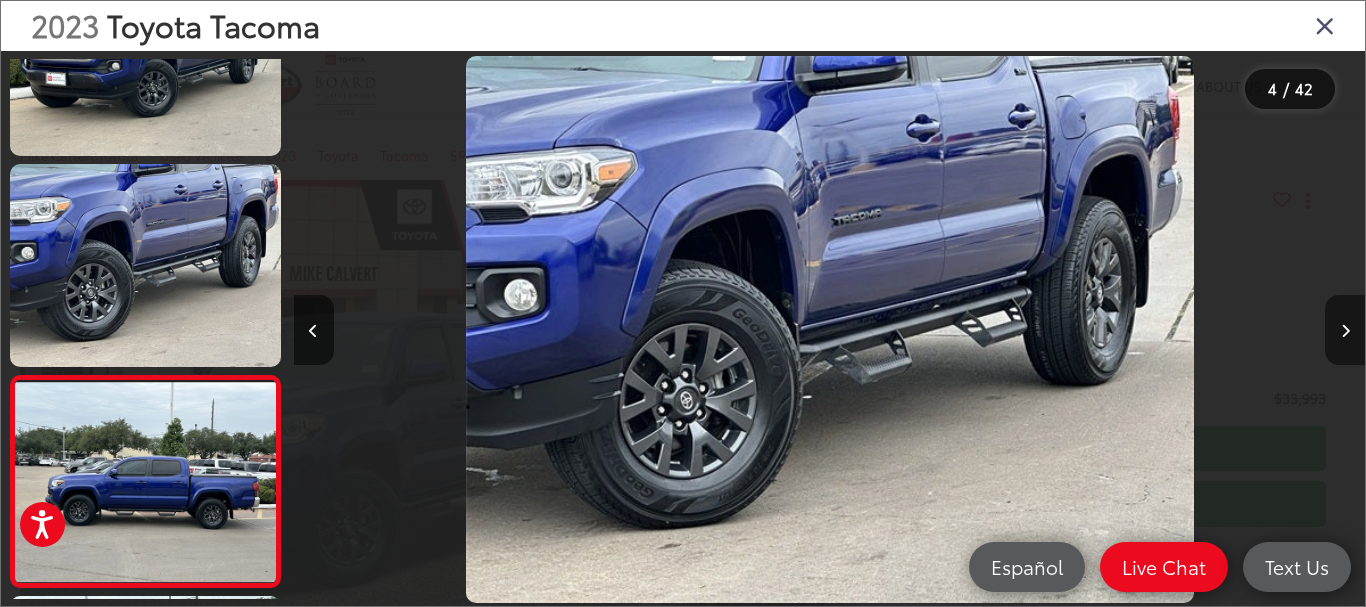 scroll, scrollTop: 0, scrollLeft: 2243, axis: horizontal 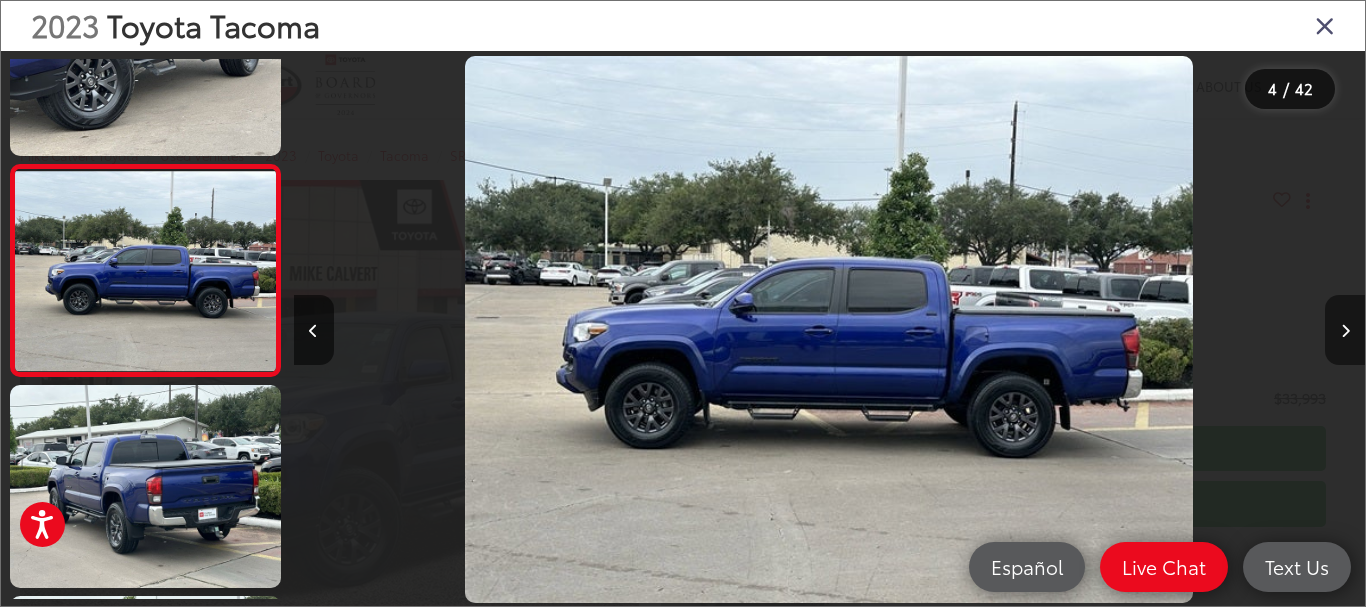 click at bounding box center (1345, 331) 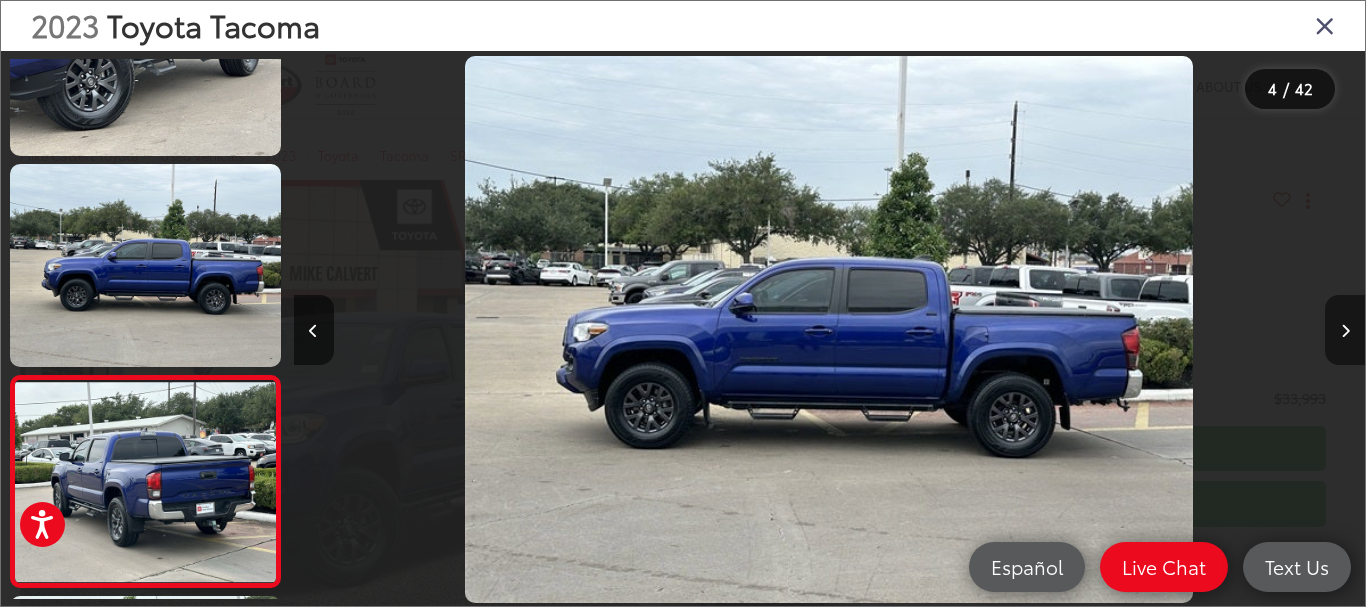 scroll, scrollTop: 0, scrollLeft: 3315, axis: horizontal 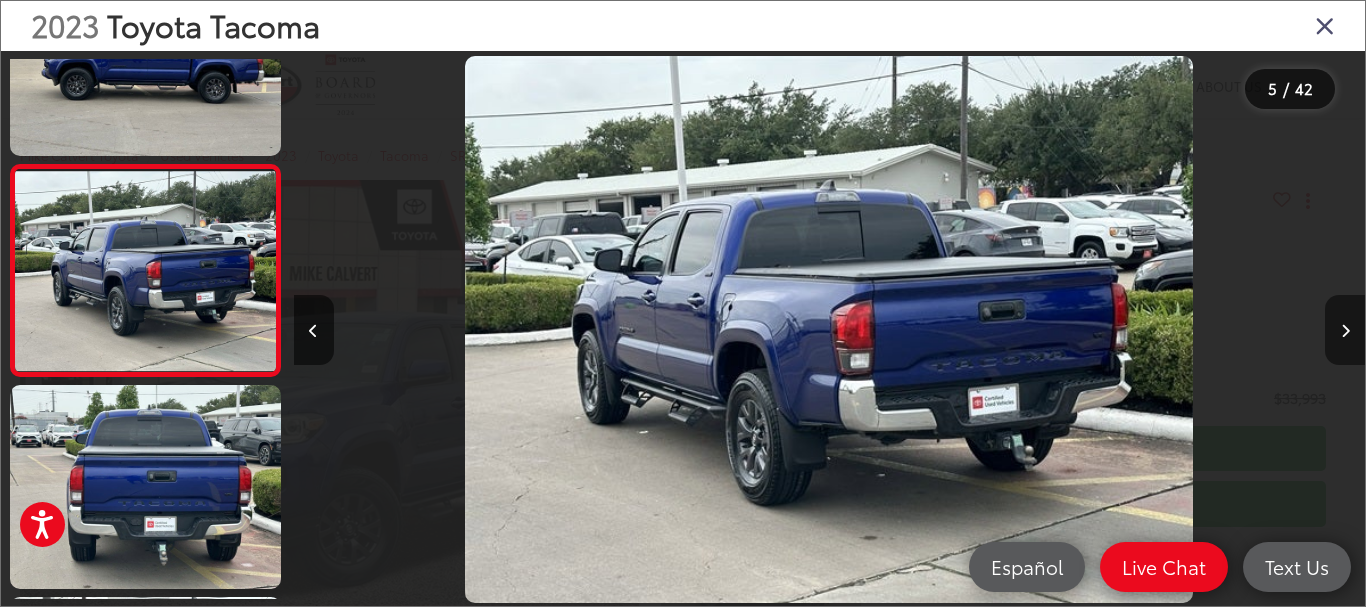 click at bounding box center [1345, 330] 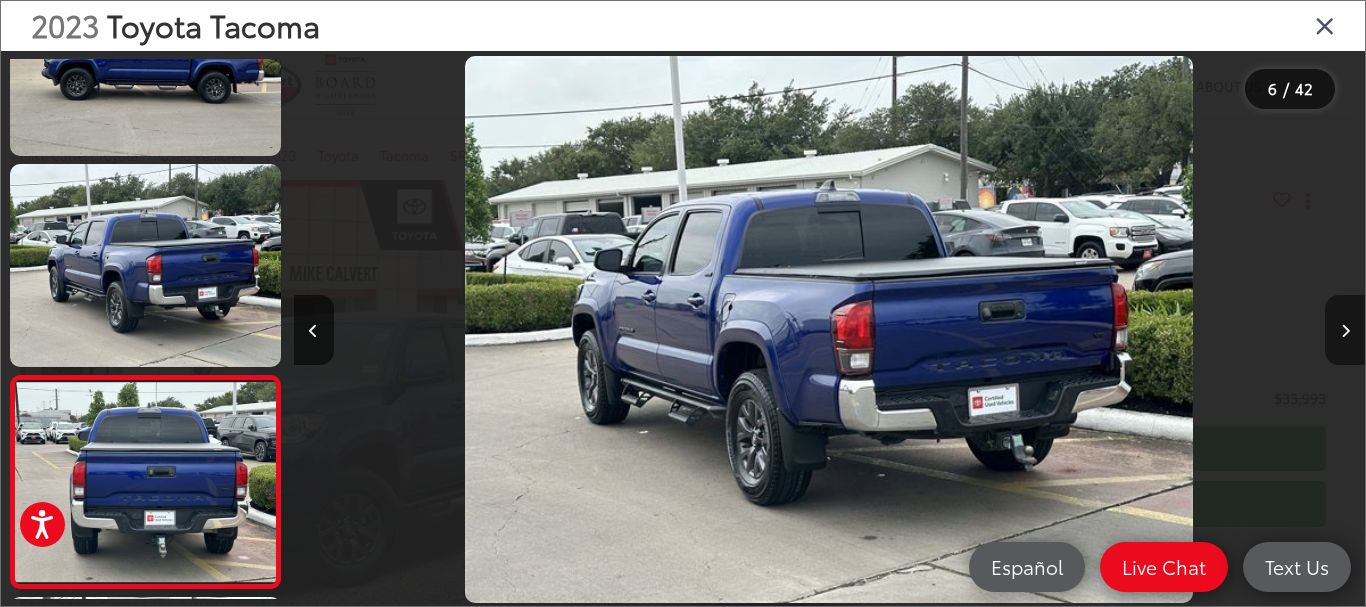 scroll, scrollTop: 0, scrollLeft: 4386, axis: horizontal 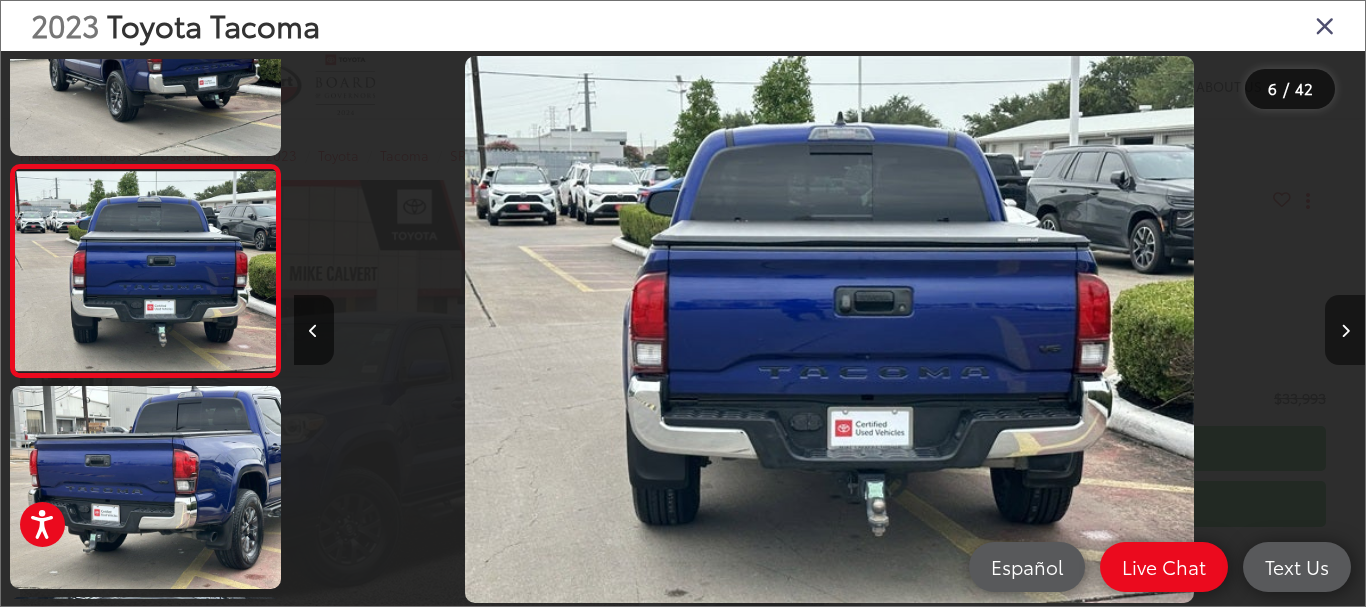 click at bounding box center [1345, 330] 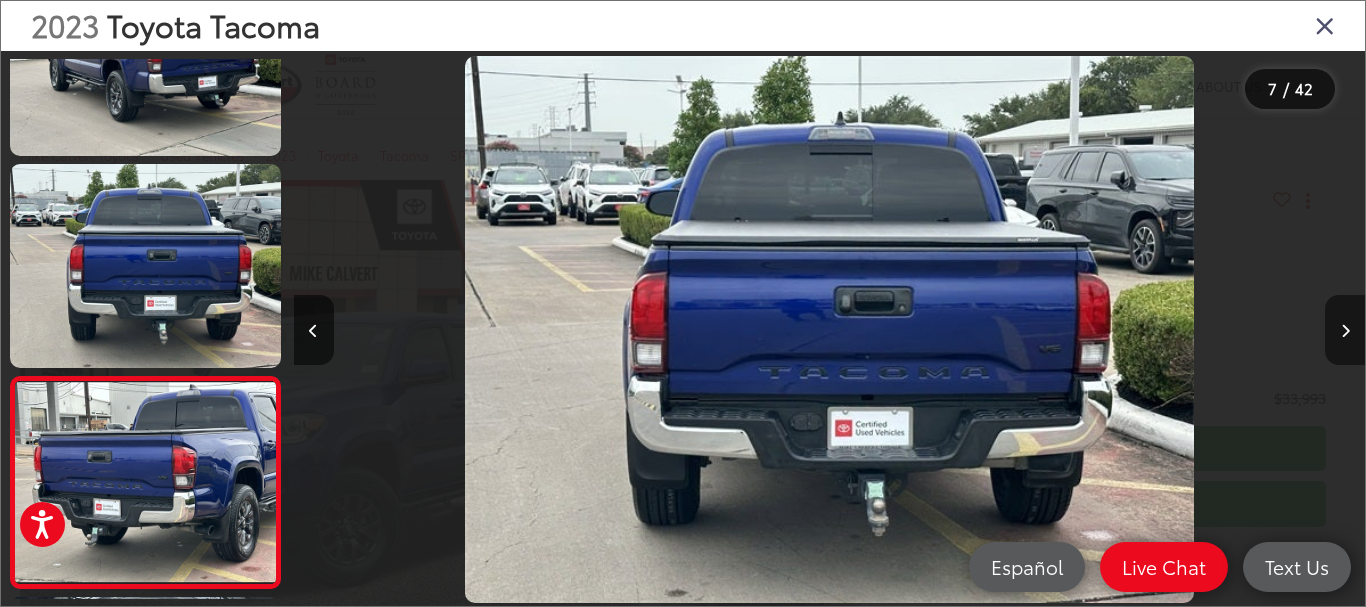 scroll, scrollTop: 0, scrollLeft: 5457, axis: horizontal 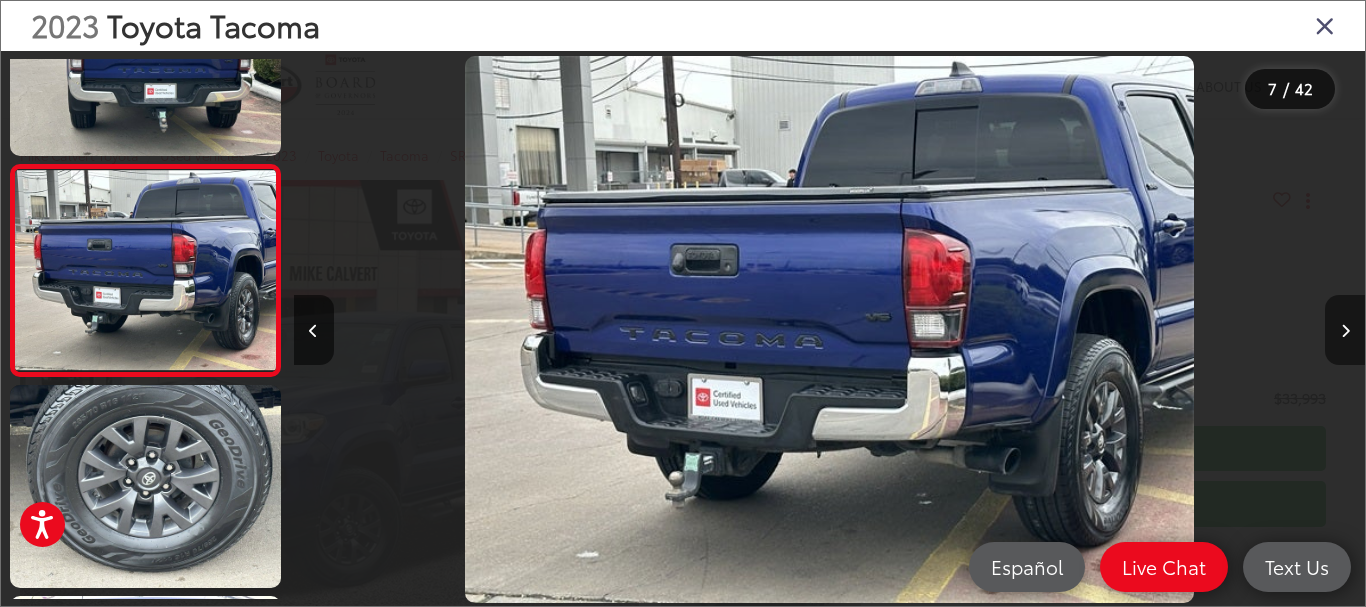 click at bounding box center [1345, 330] 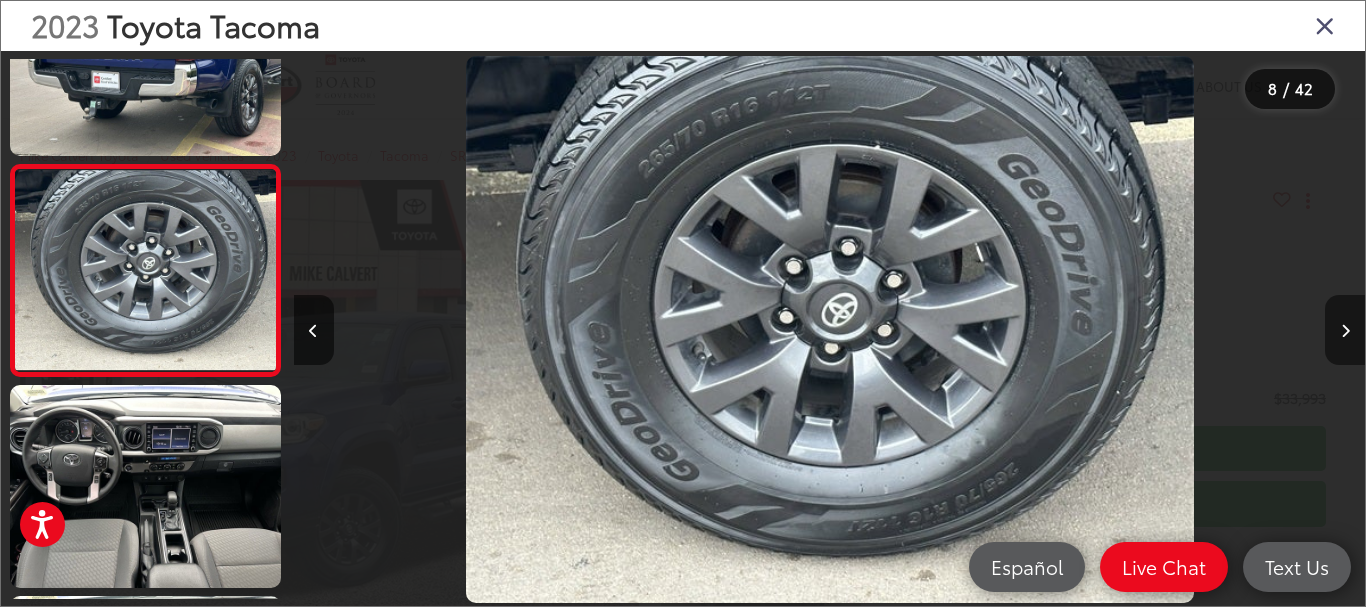 click at bounding box center [1345, 331] 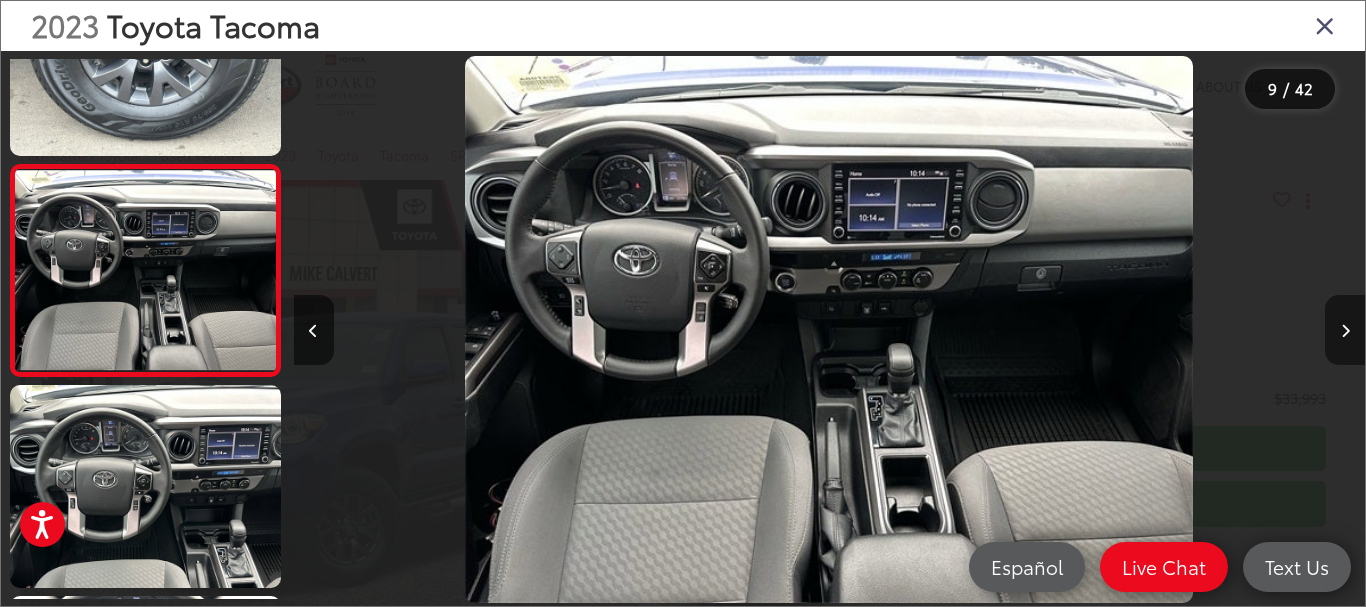 click at bounding box center (1345, 331) 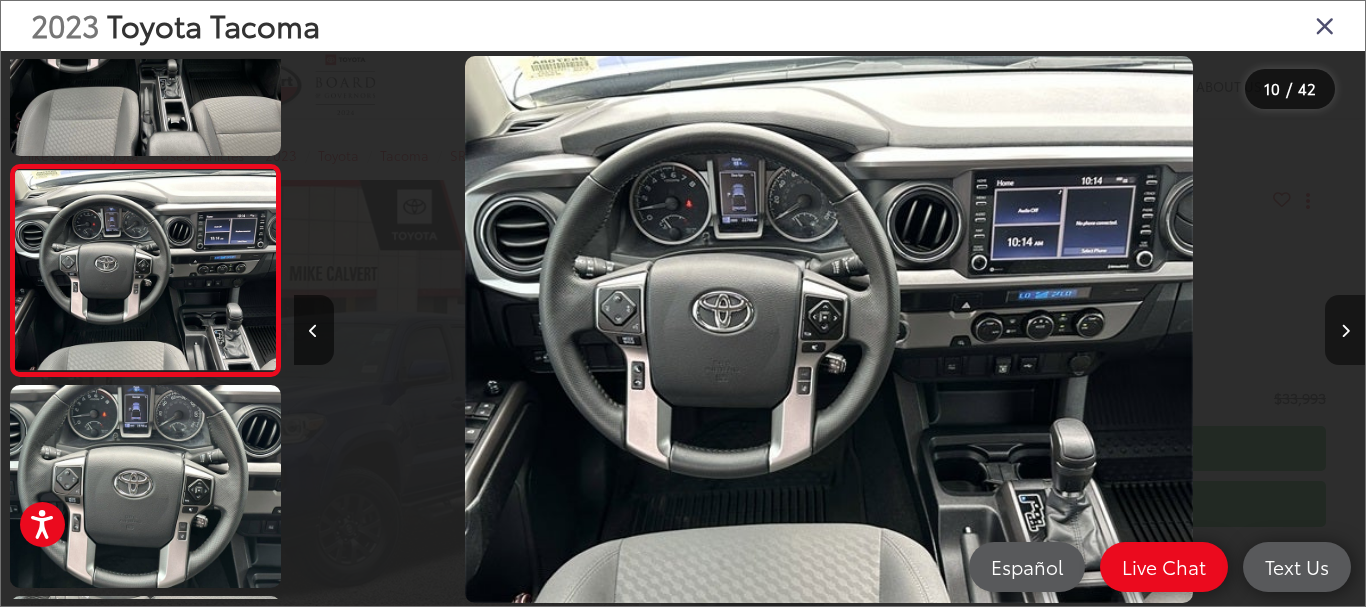 click at bounding box center [1345, 331] 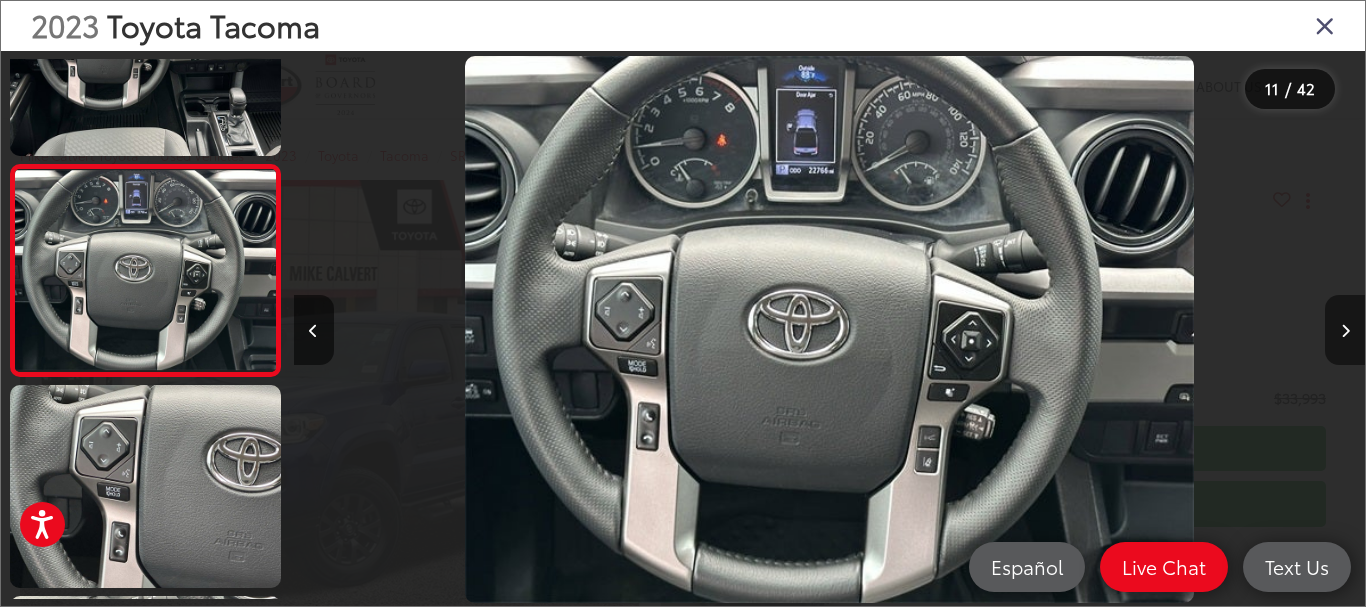 click at bounding box center (1345, 331) 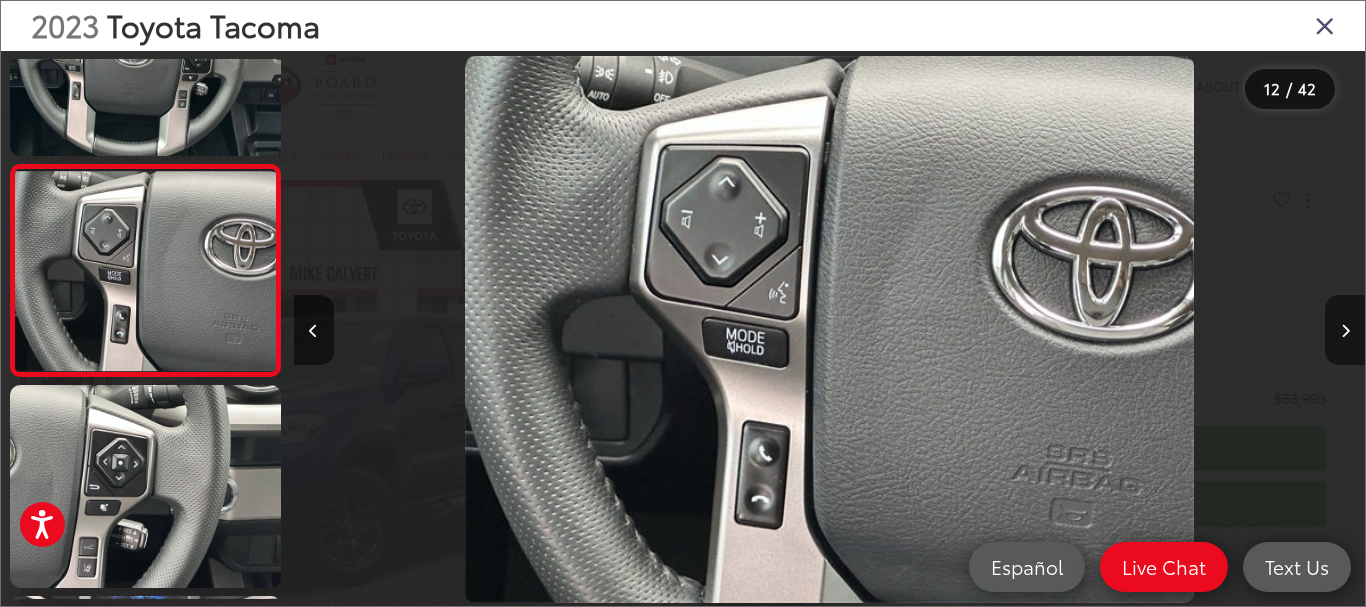 click at bounding box center (1345, 331) 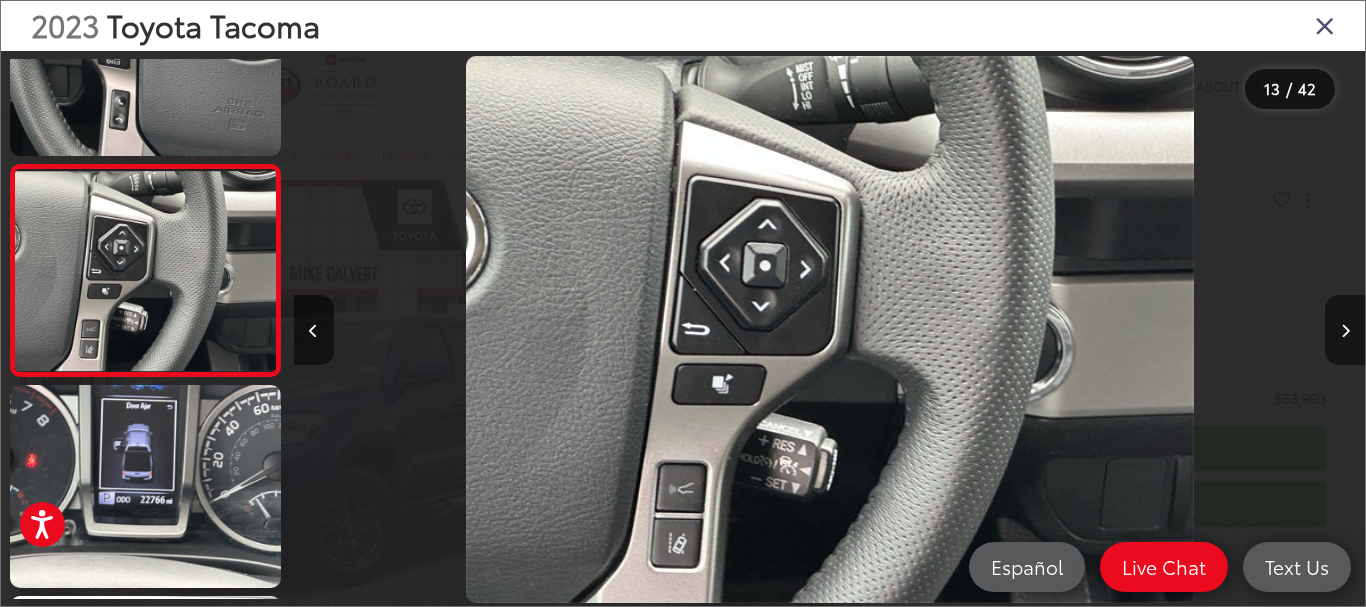 click at bounding box center [1345, 331] 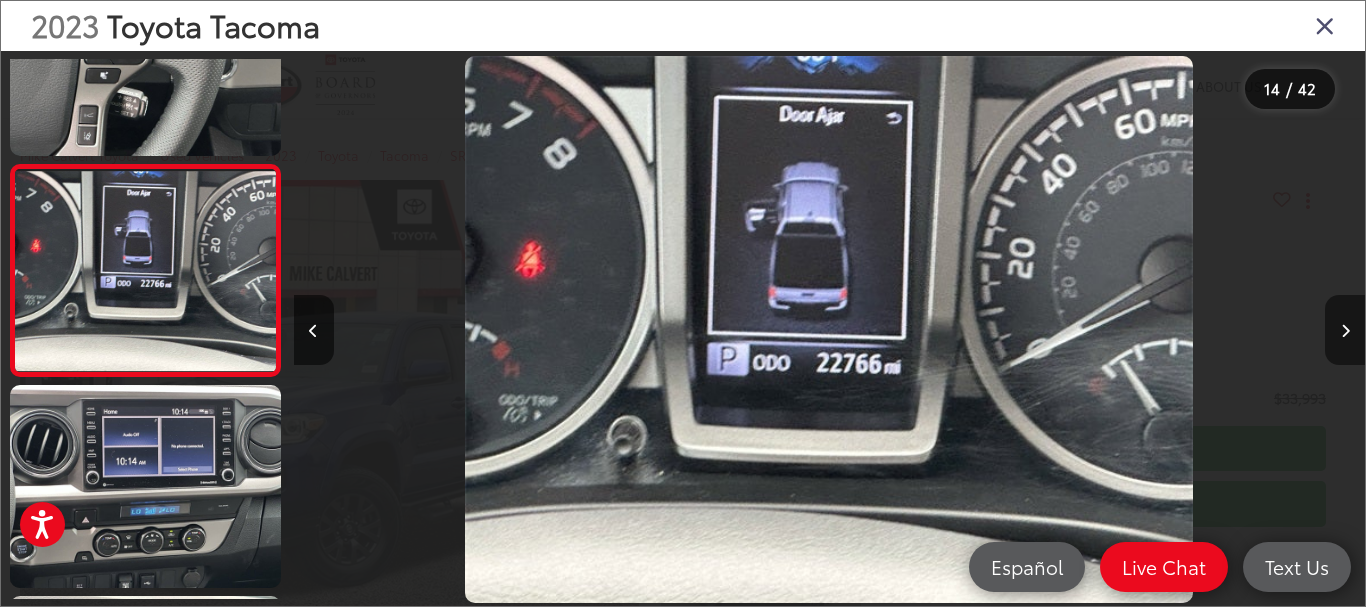 click at bounding box center (1345, 331) 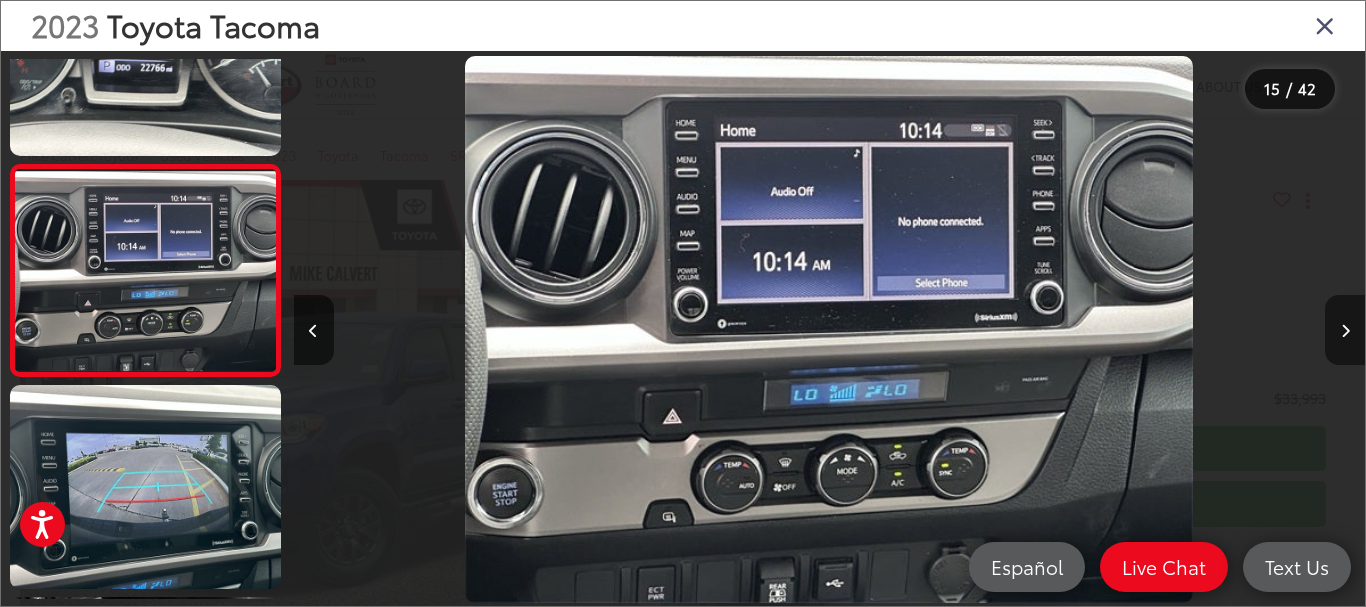 click at bounding box center [1345, 331] 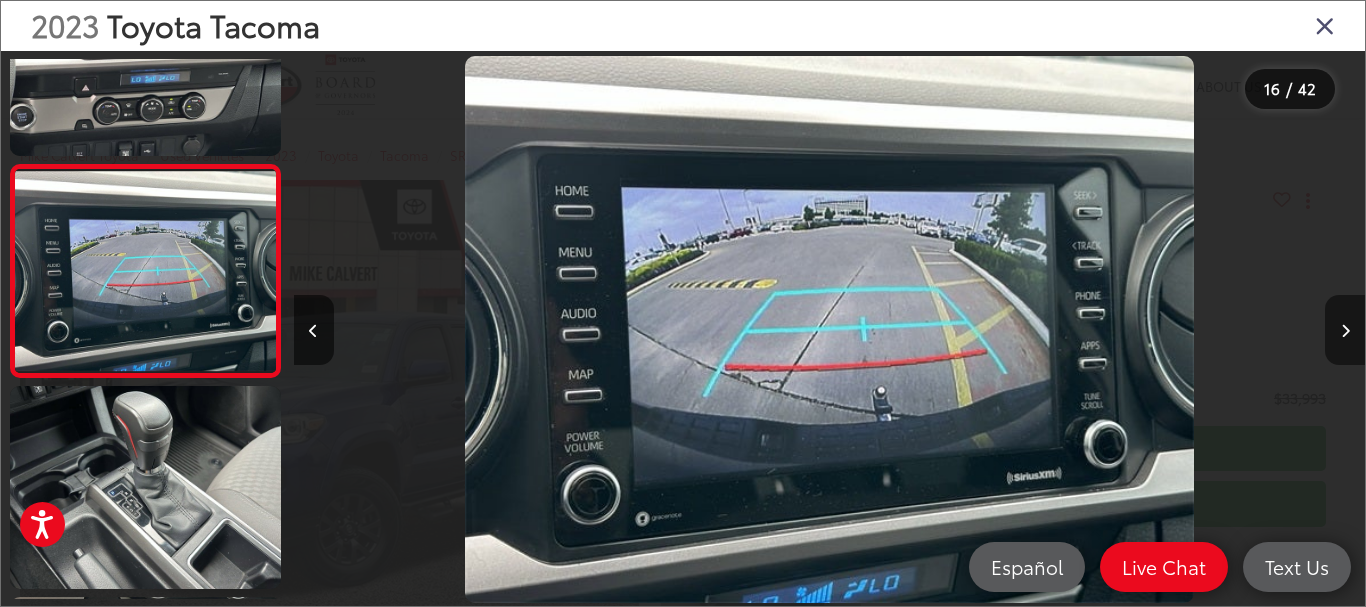 click at bounding box center [1345, 330] 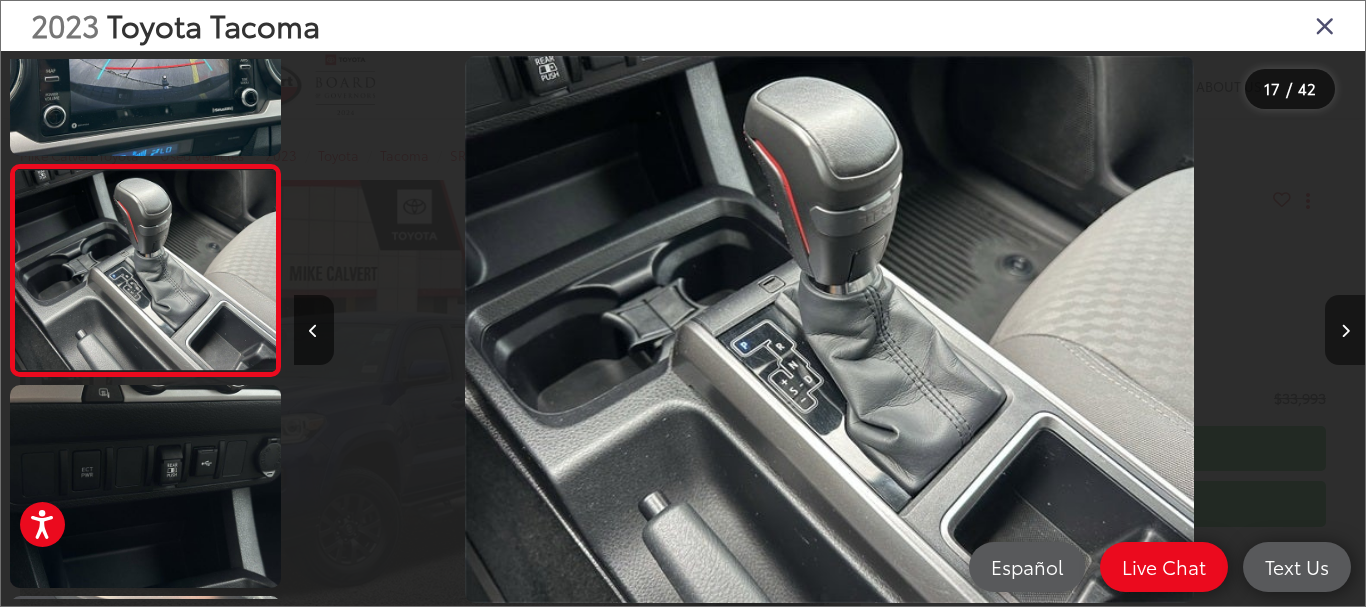 click at bounding box center [1345, 331] 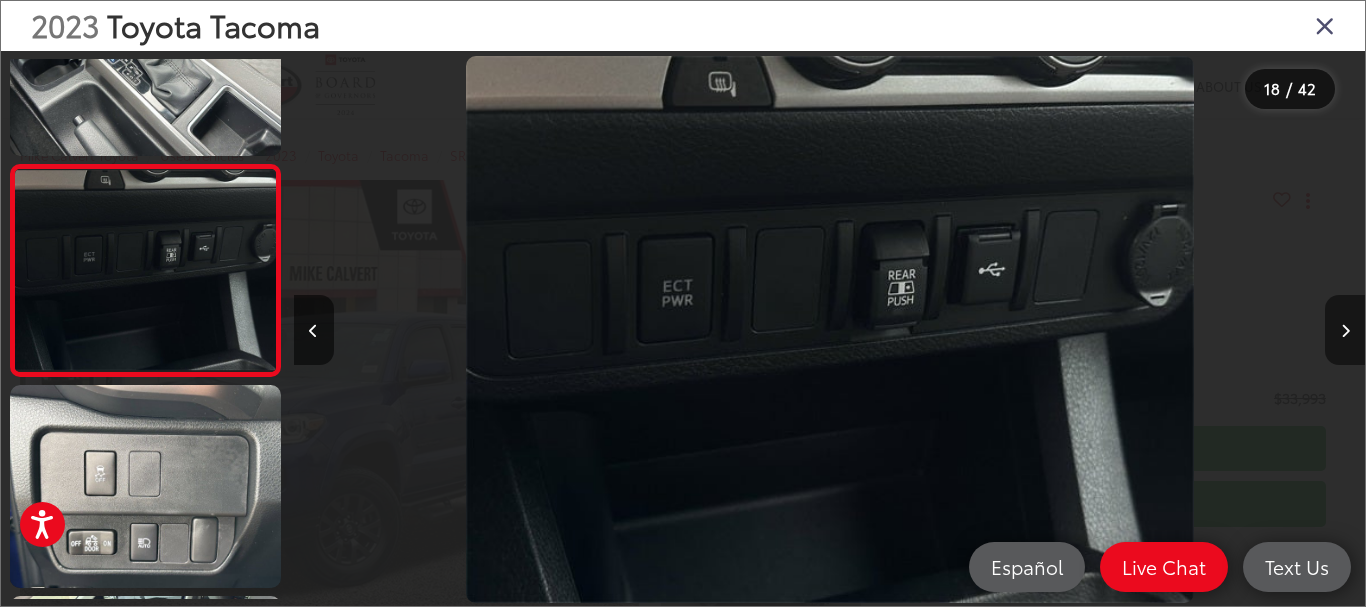 click at bounding box center (1345, 331) 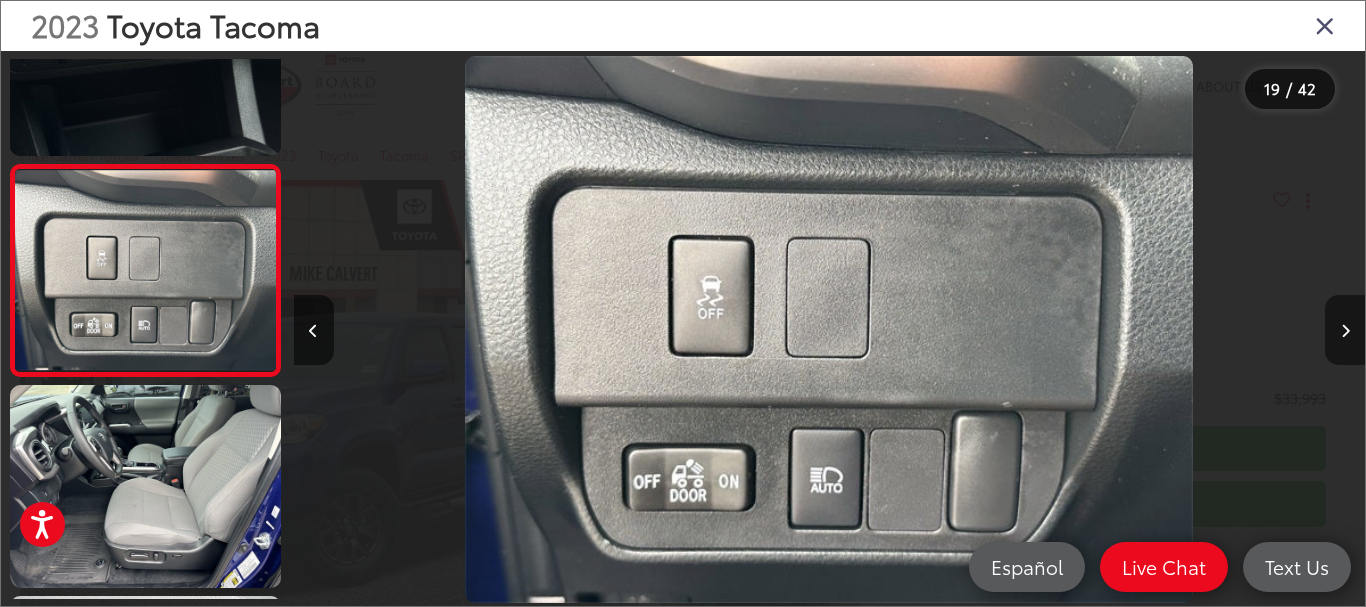 click at bounding box center [1345, 331] 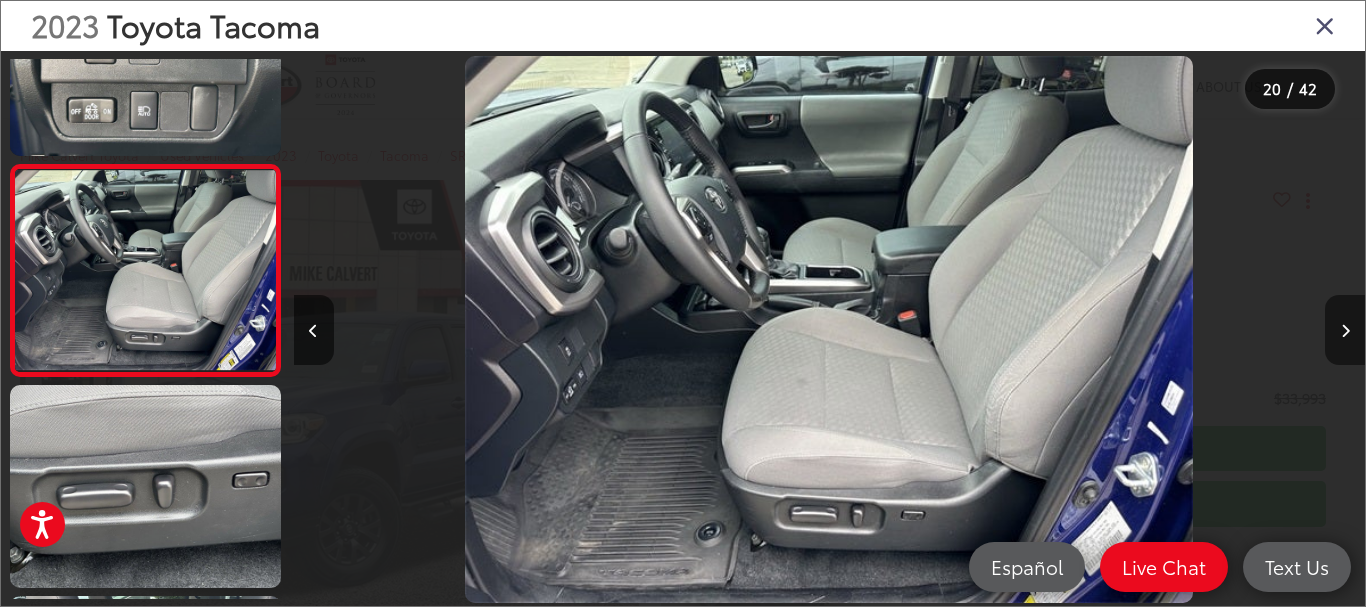 click at bounding box center (1345, 331) 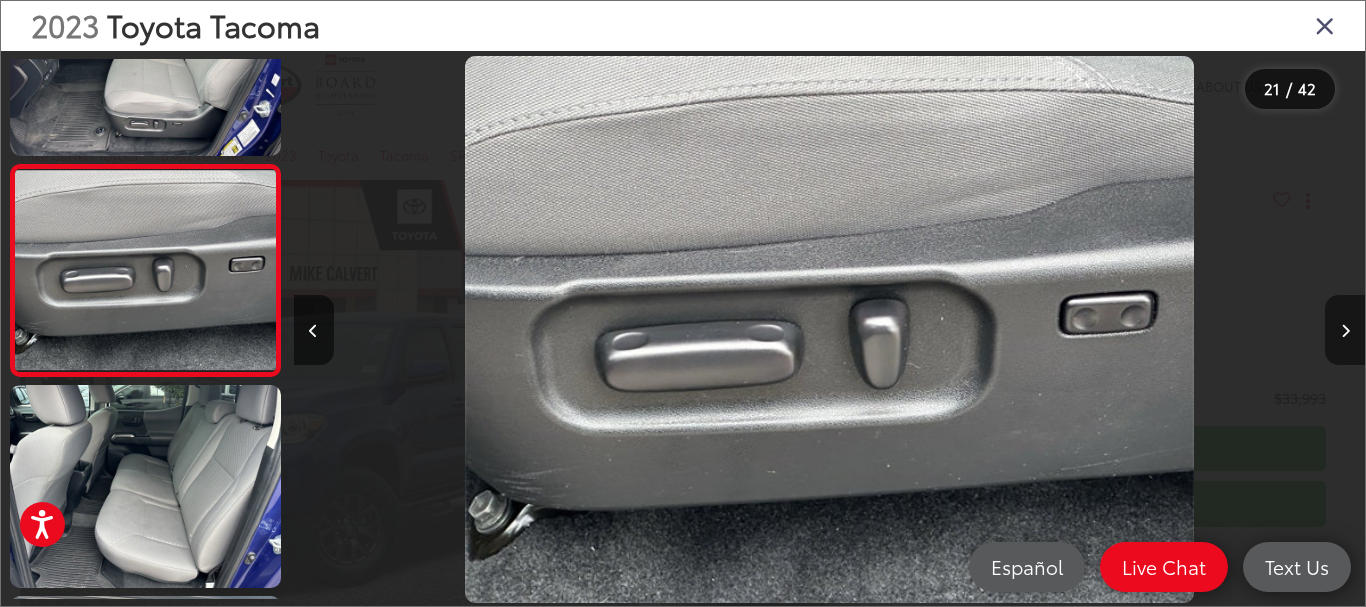 click at bounding box center (1345, 331) 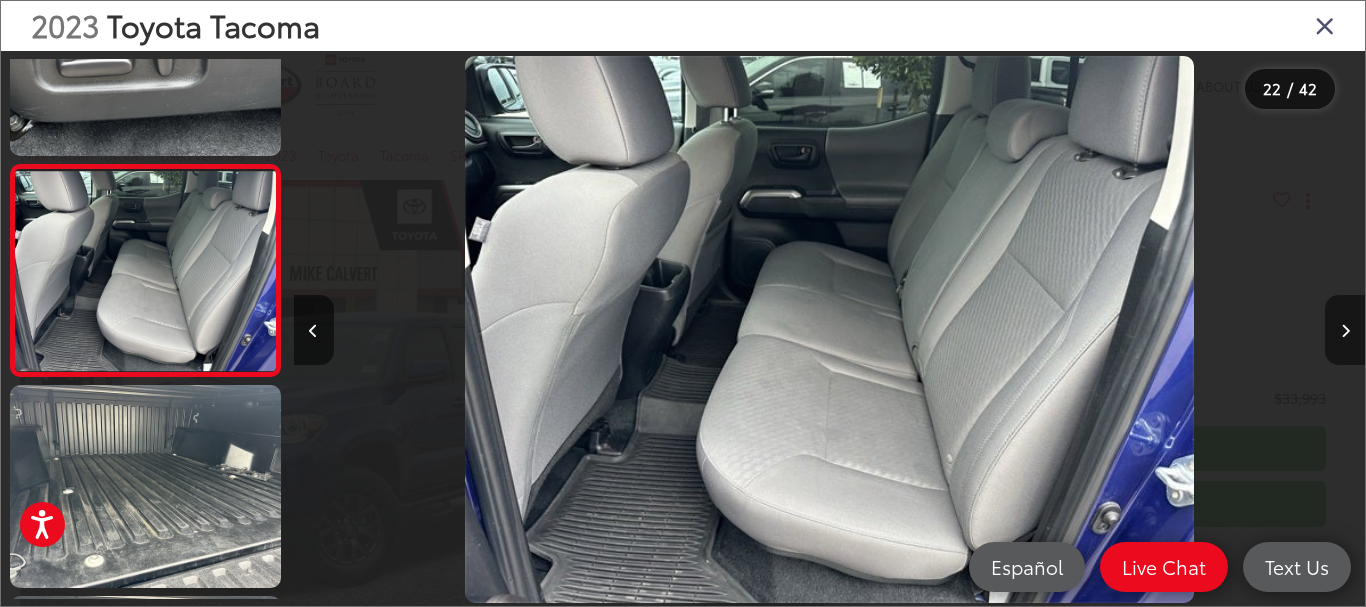 click at bounding box center [1345, 331] 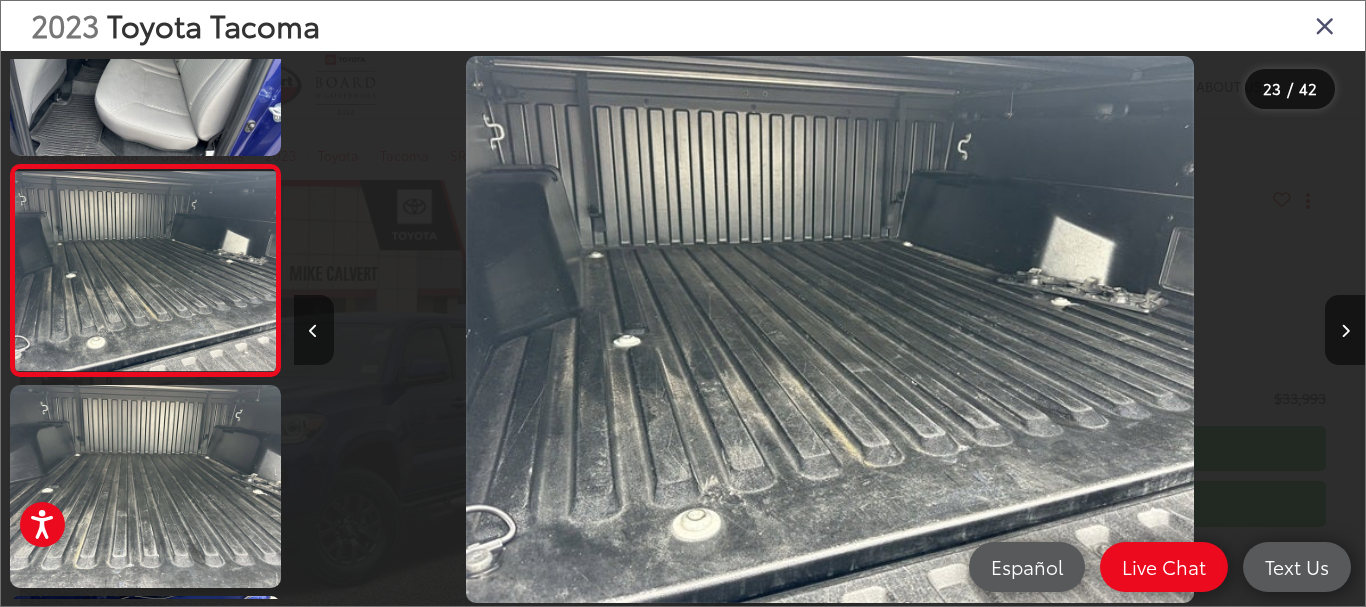 click at bounding box center (314, 330) 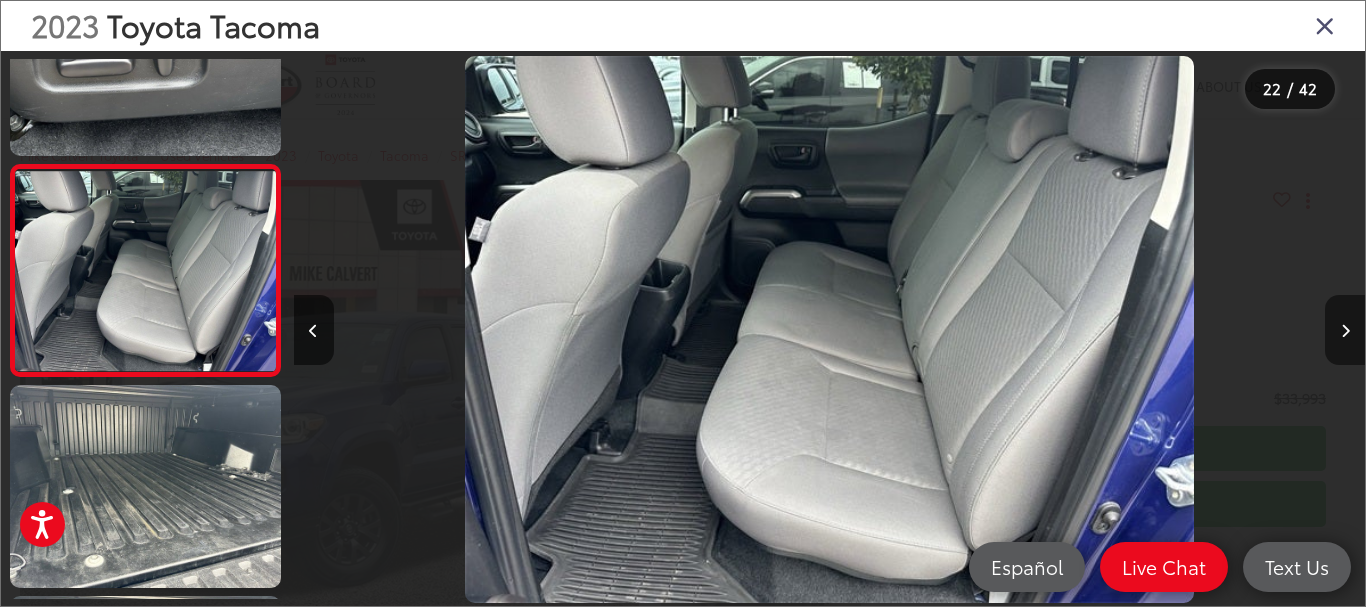 click at bounding box center (1345, 331) 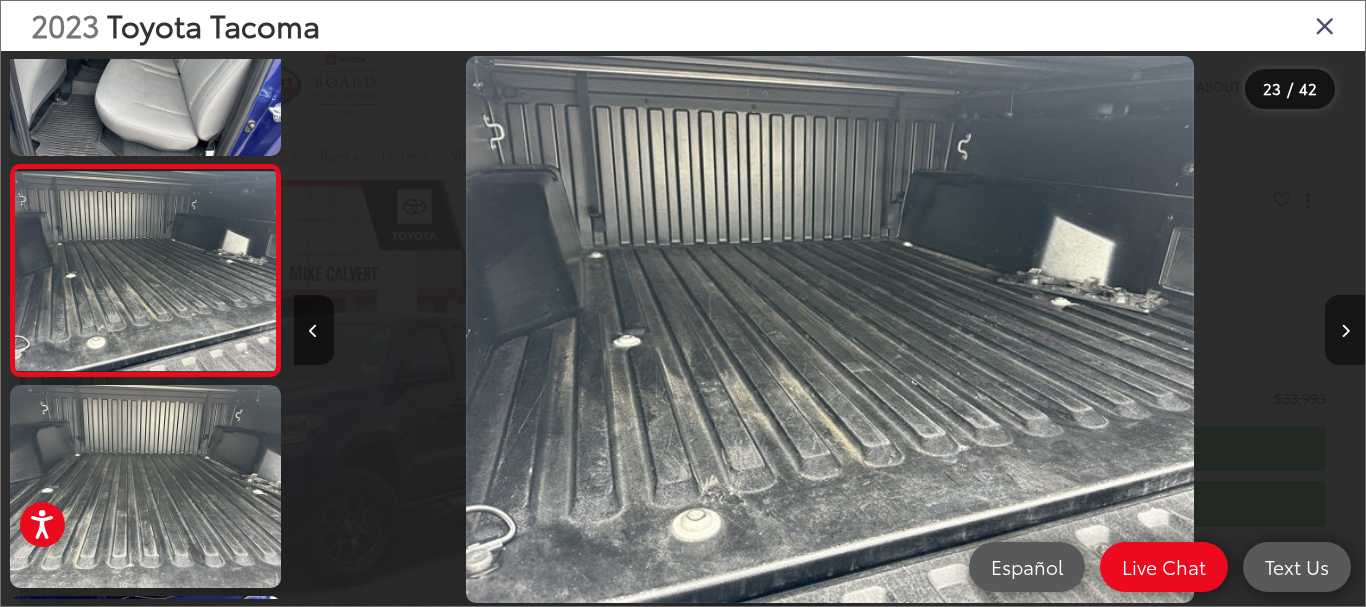 click at bounding box center (1345, 331) 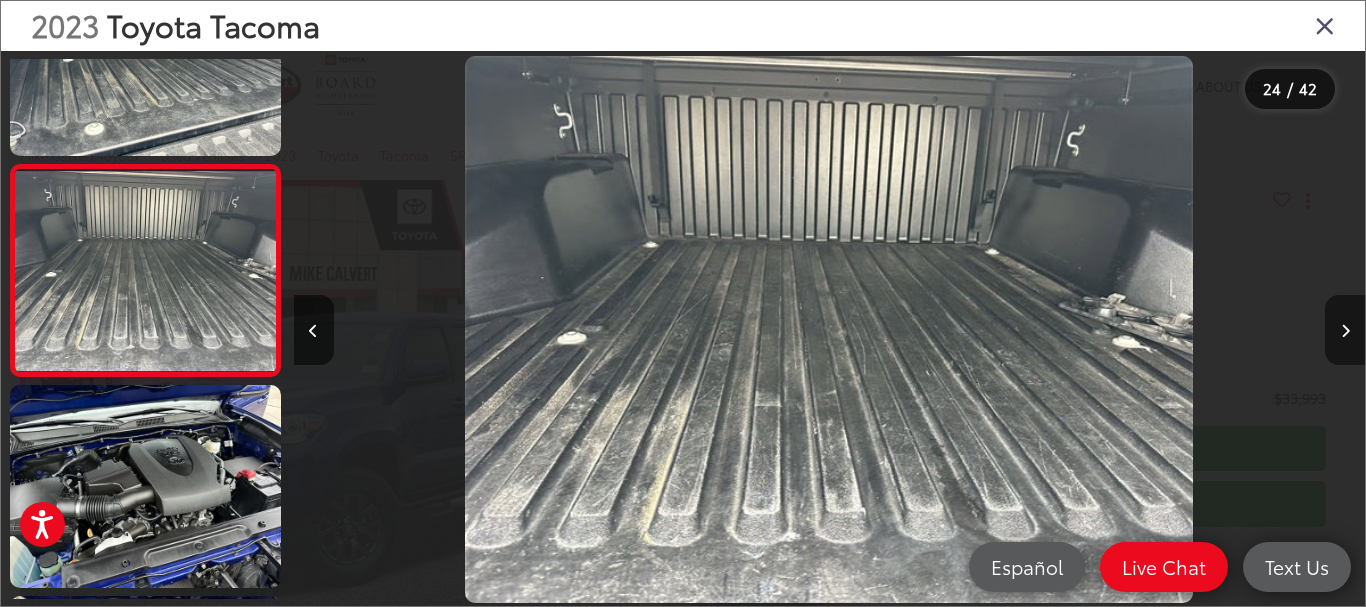 click at bounding box center [1345, 330] 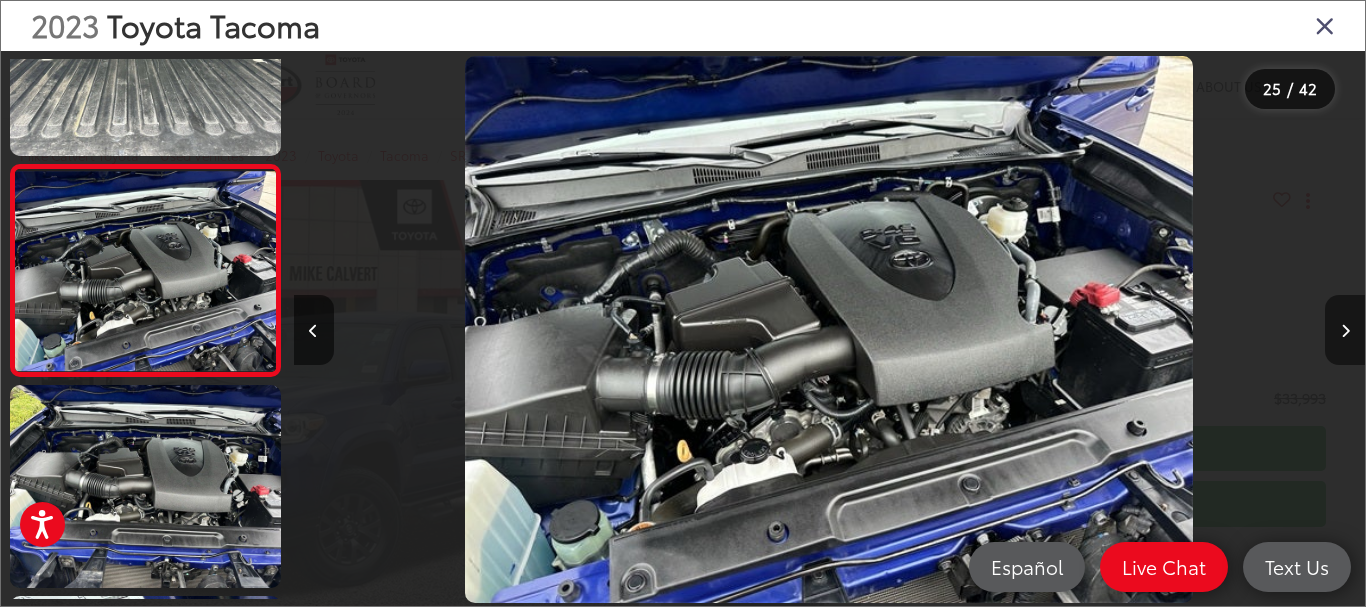 click at bounding box center [1345, 330] 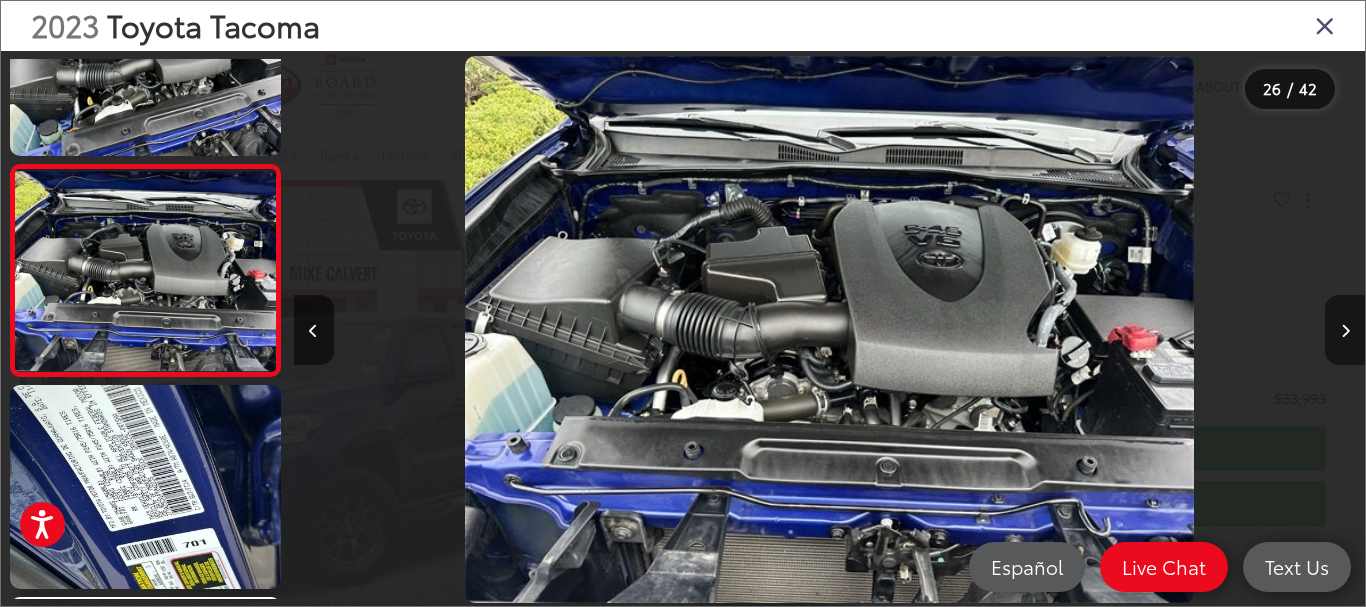 click at bounding box center (1345, 330) 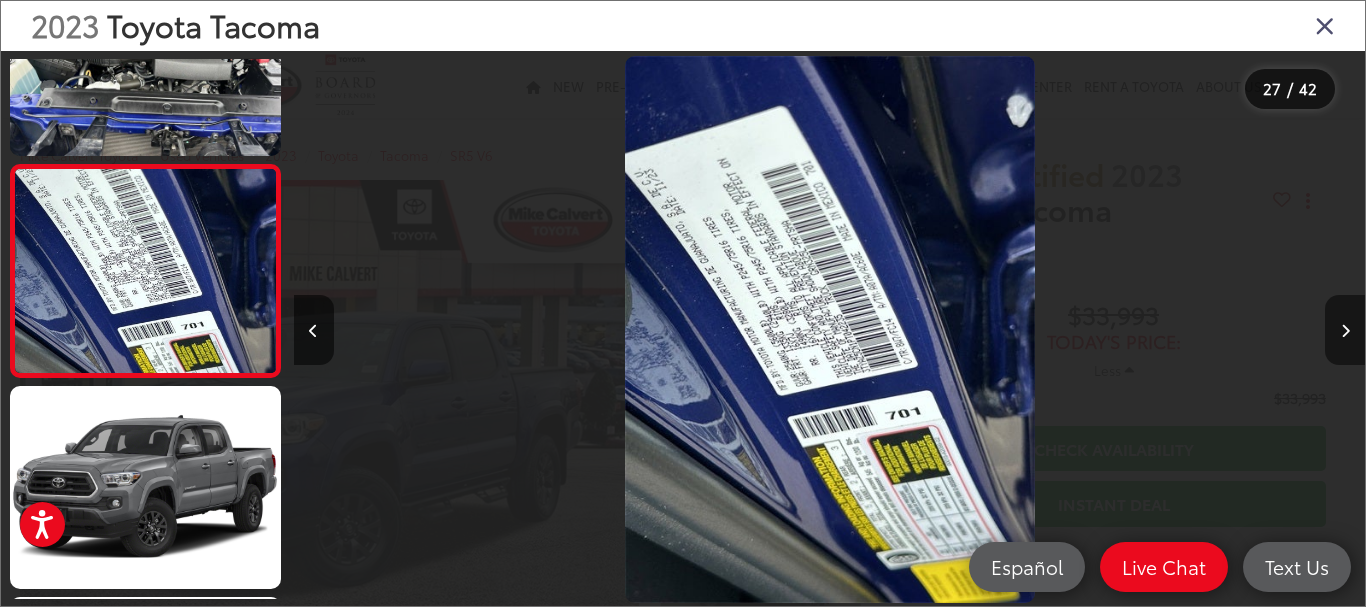 click at bounding box center [1345, 330] 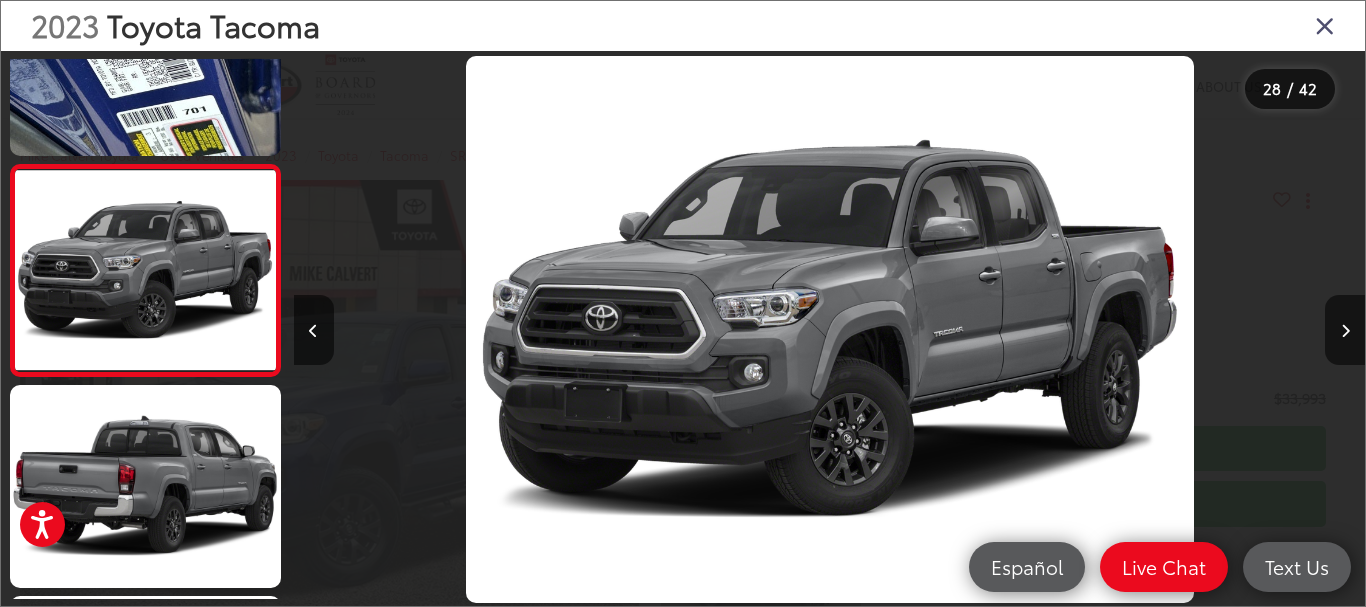 click at bounding box center (1325, 25) 